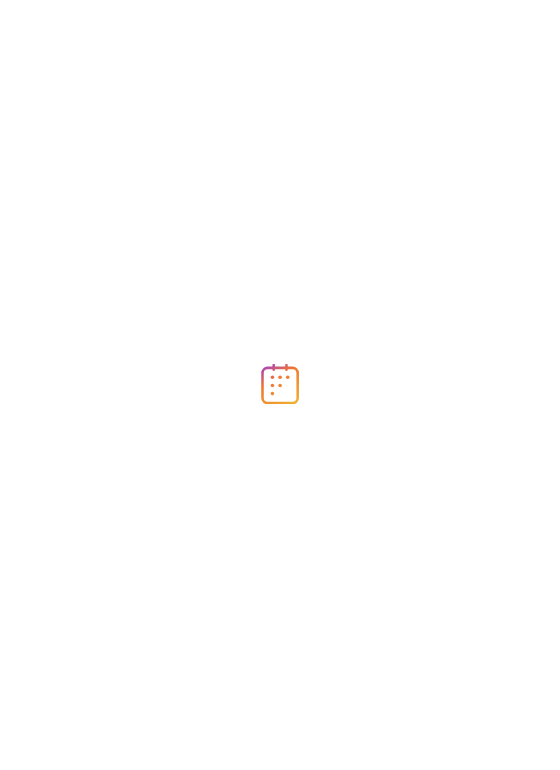 scroll, scrollTop: 0, scrollLeft: 0, axis: both 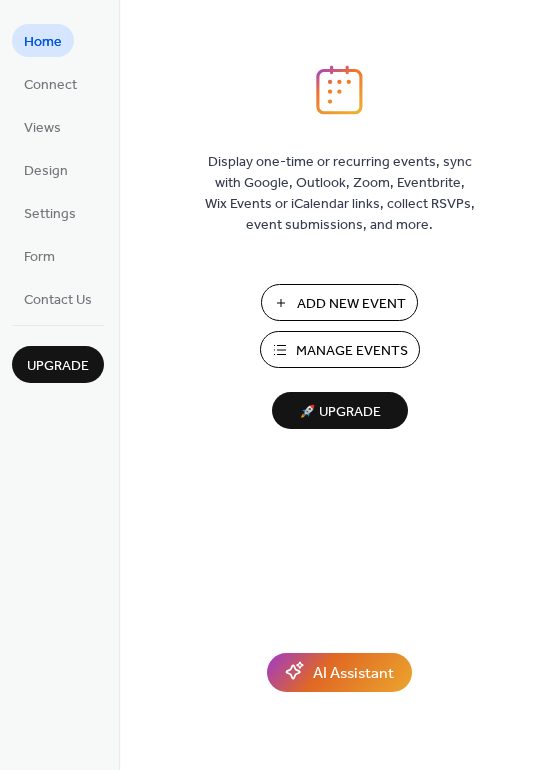click on "Manage Events" at bounding box center (352, 351) 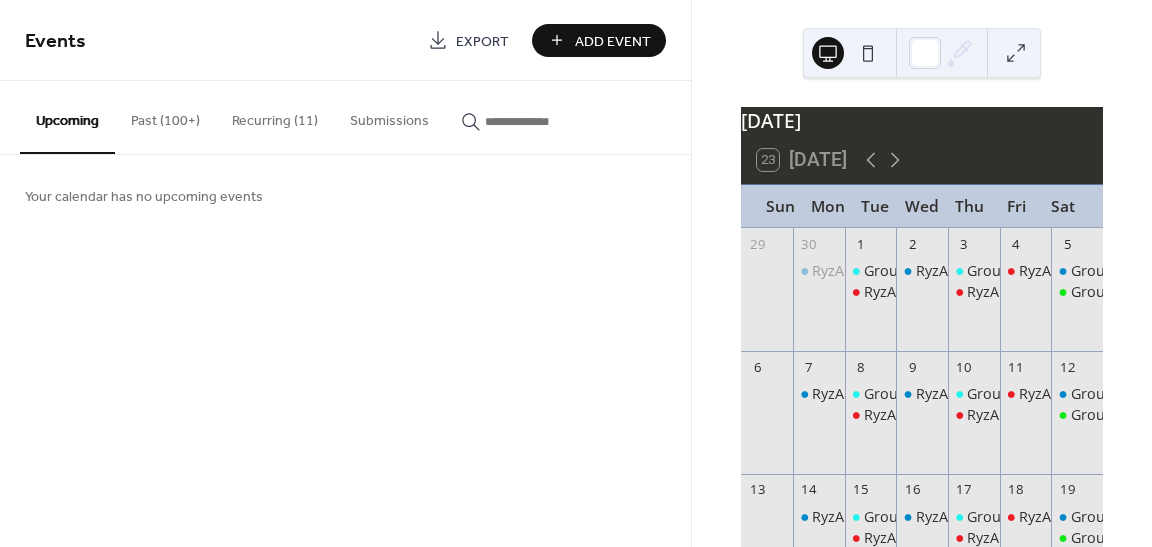 scroll, scrollTop: 0, scrollLeft: 0, axis: both 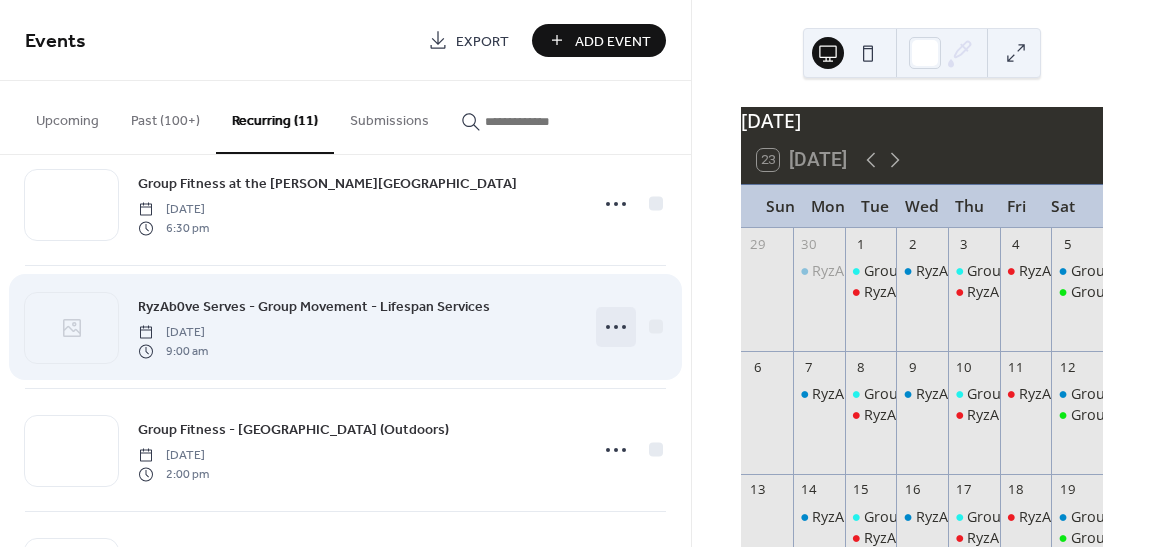 click 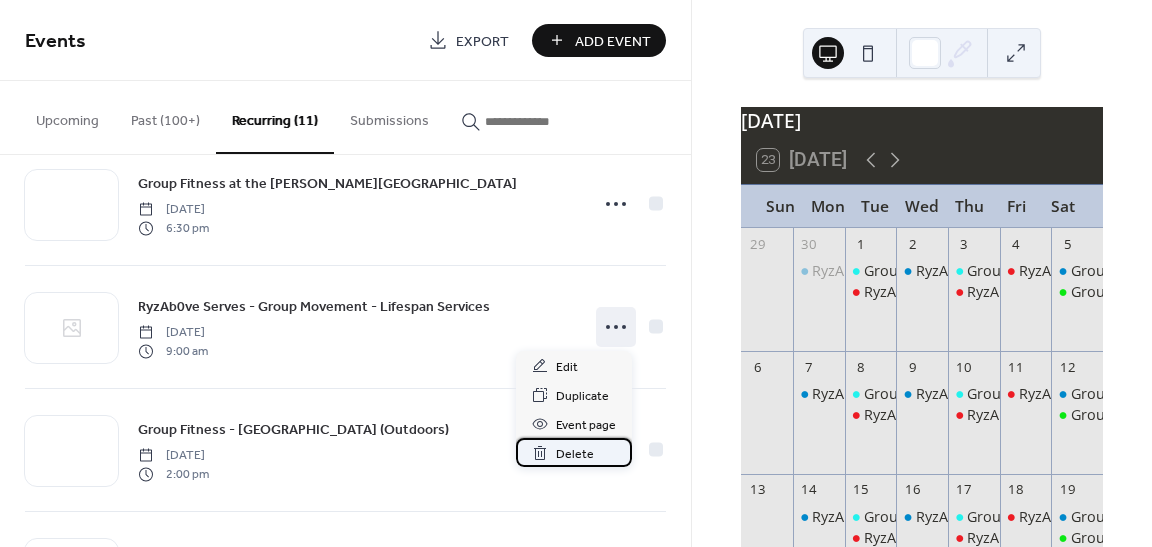 click on "Delete" at bounding box center [575, 454] 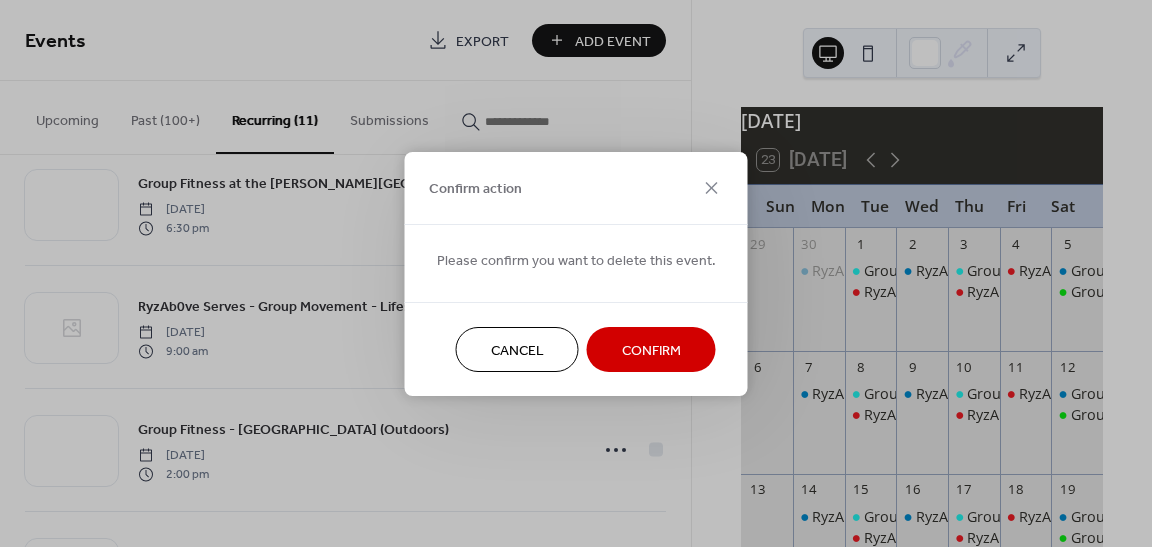 click on "Confirm" at bounding box center (651, 349) 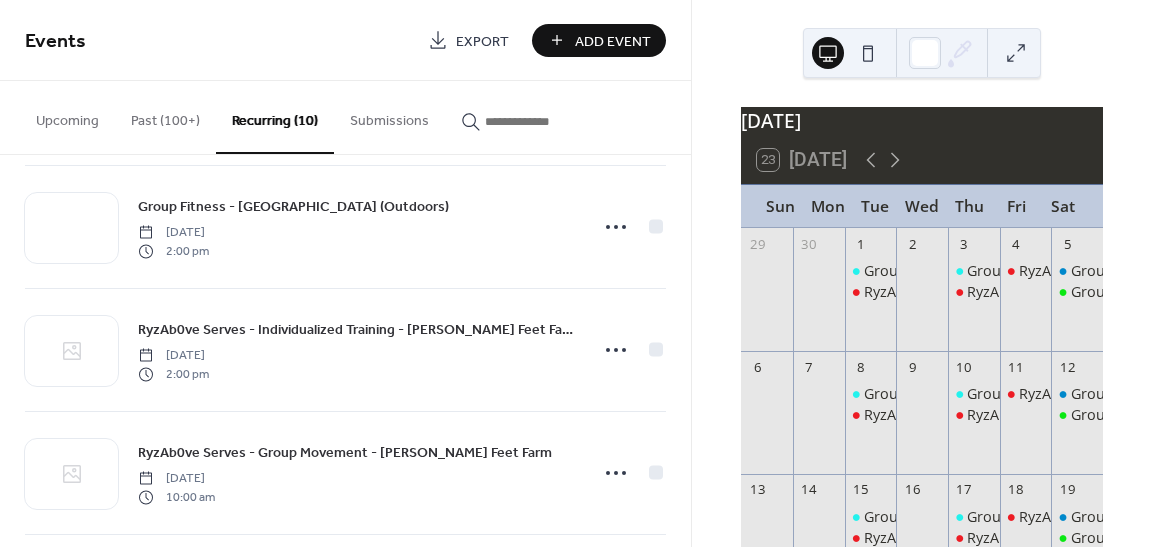 scroll, scrollTop: 147, scrollLeft: 0, axis: vertical 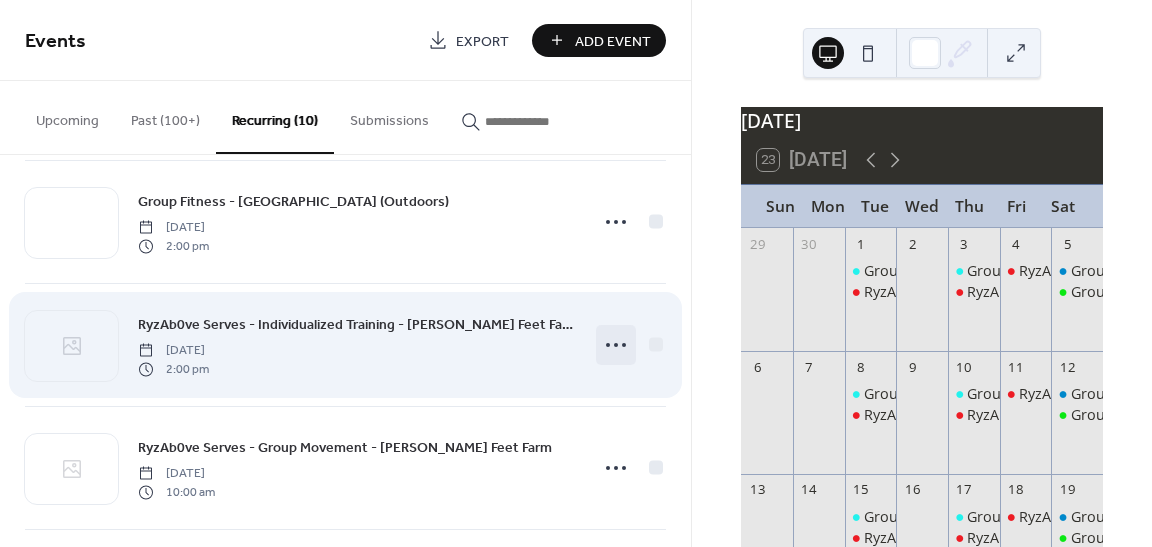 click 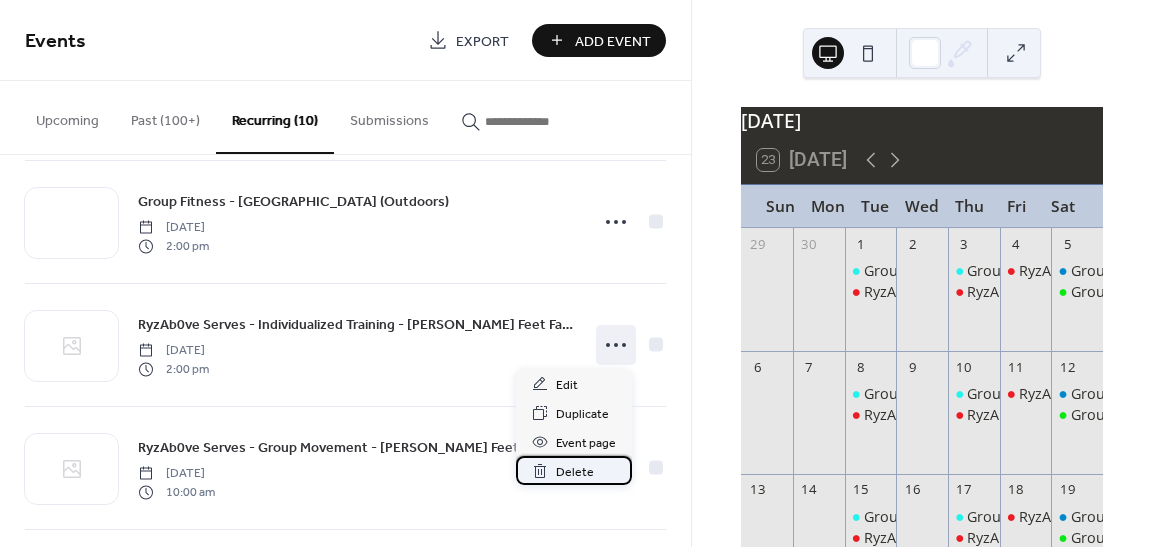 click on "Delete" at bounding box center (574, 470) 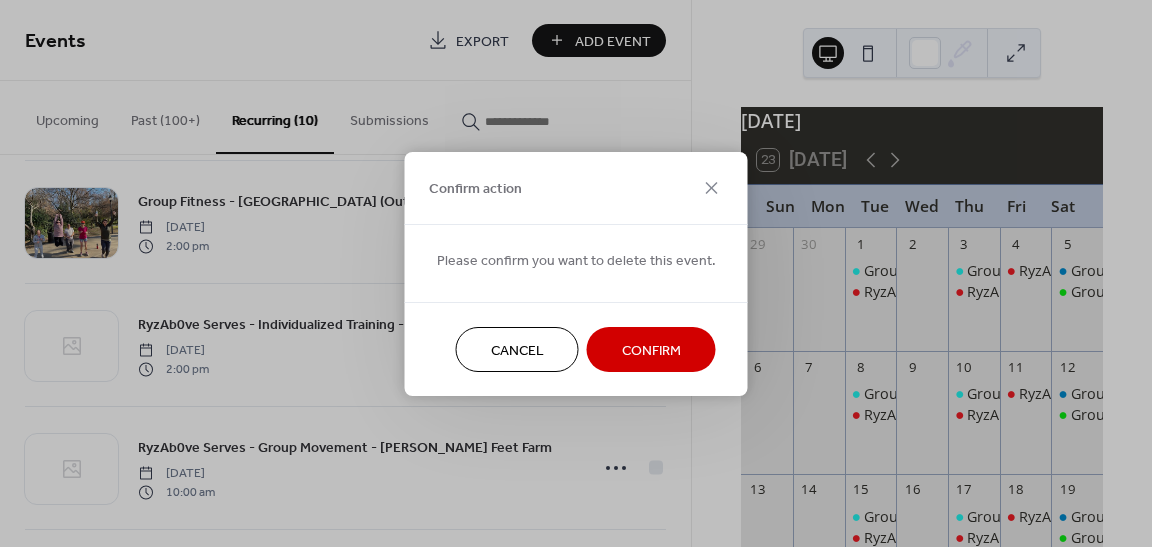 click on "Confirm" at bounding box center [651, 350] 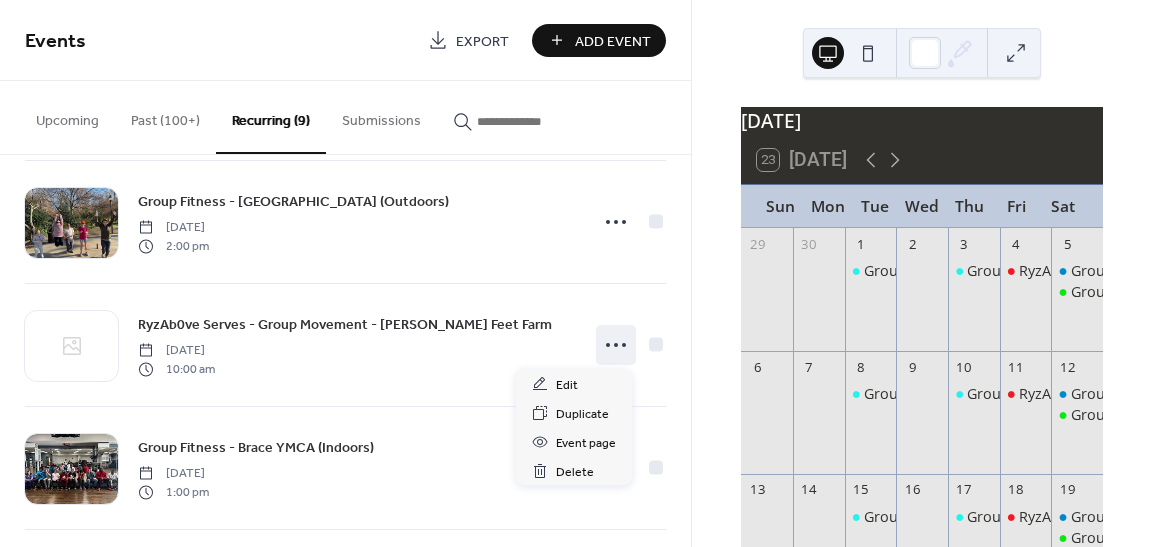click at bounding box center [616, 345] 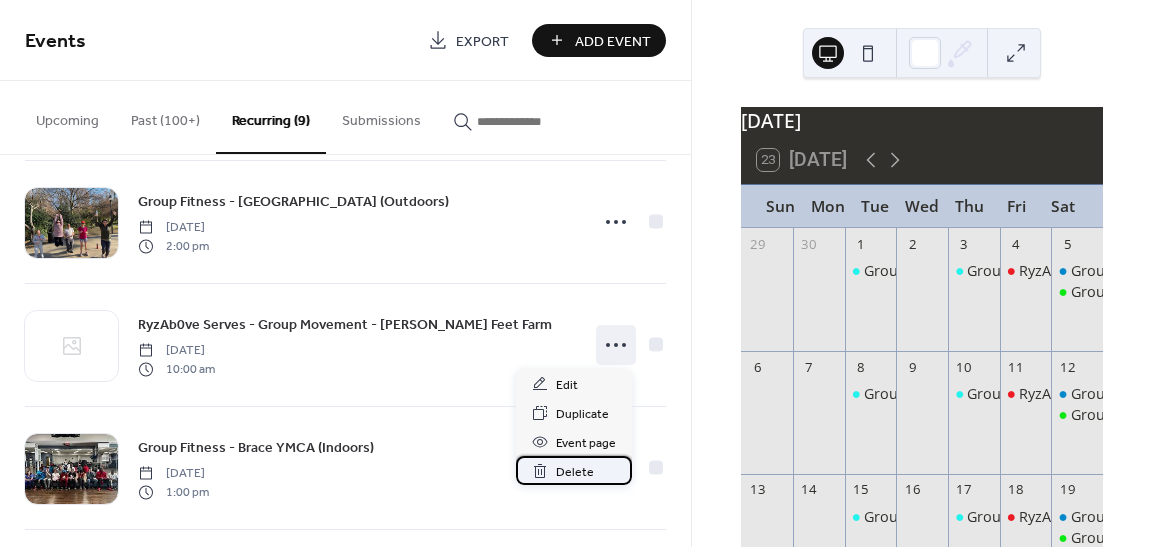 click on "Delete" at bounding box center [574, 470] 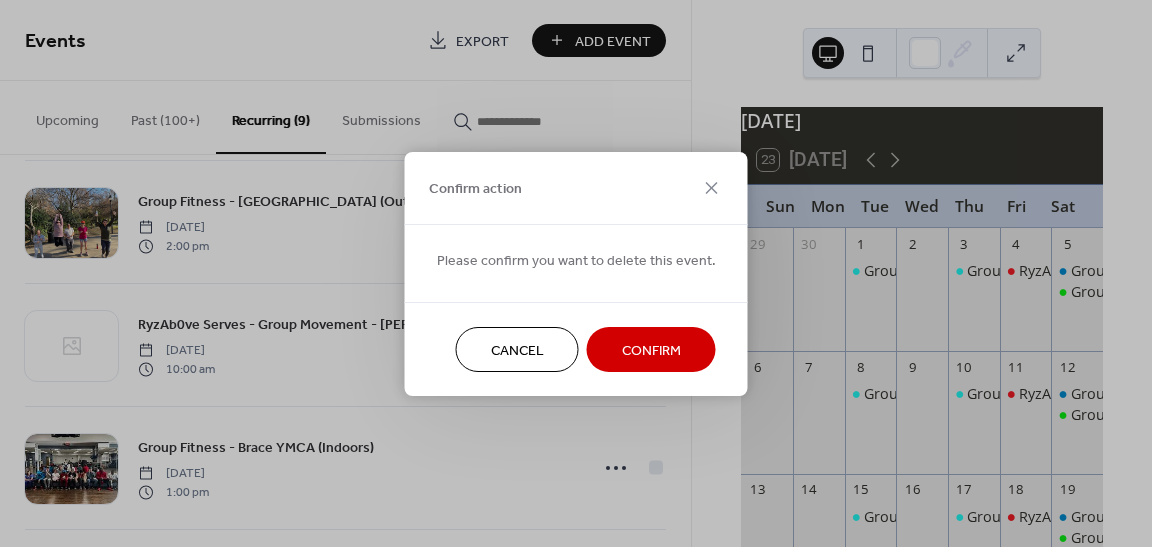 click on "Confirm" at bounding box center (651, 350) 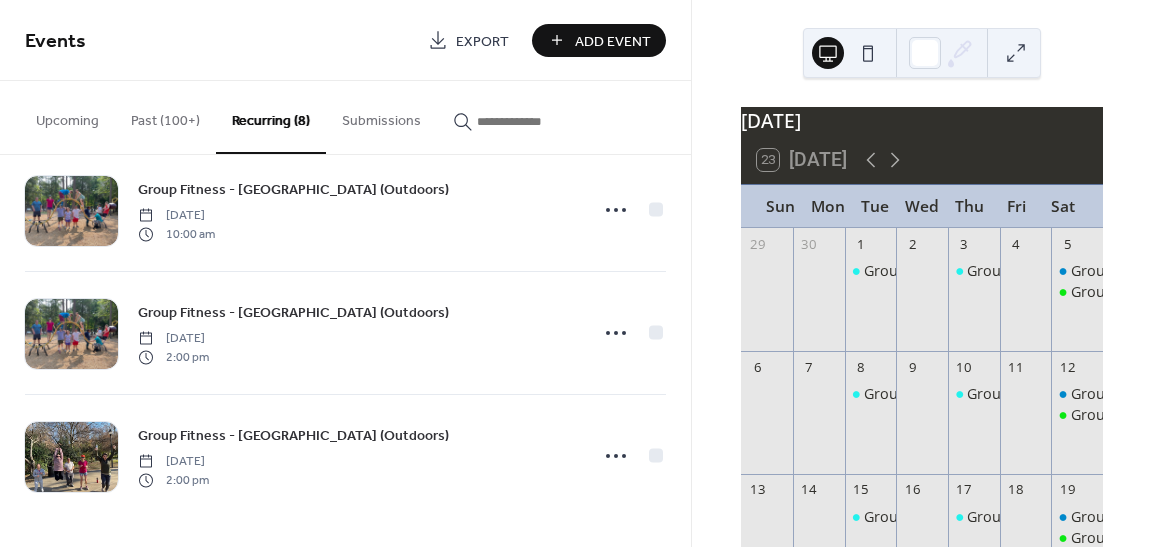 scroll, scrollTop: 651, scrollLeft: 0, axis: vertical 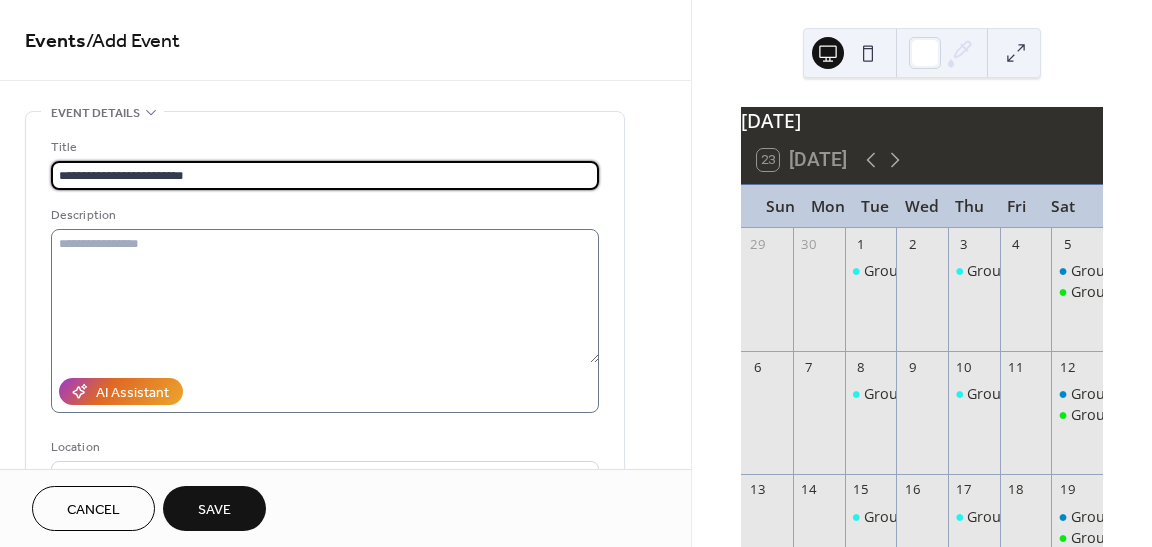 type on "**********" 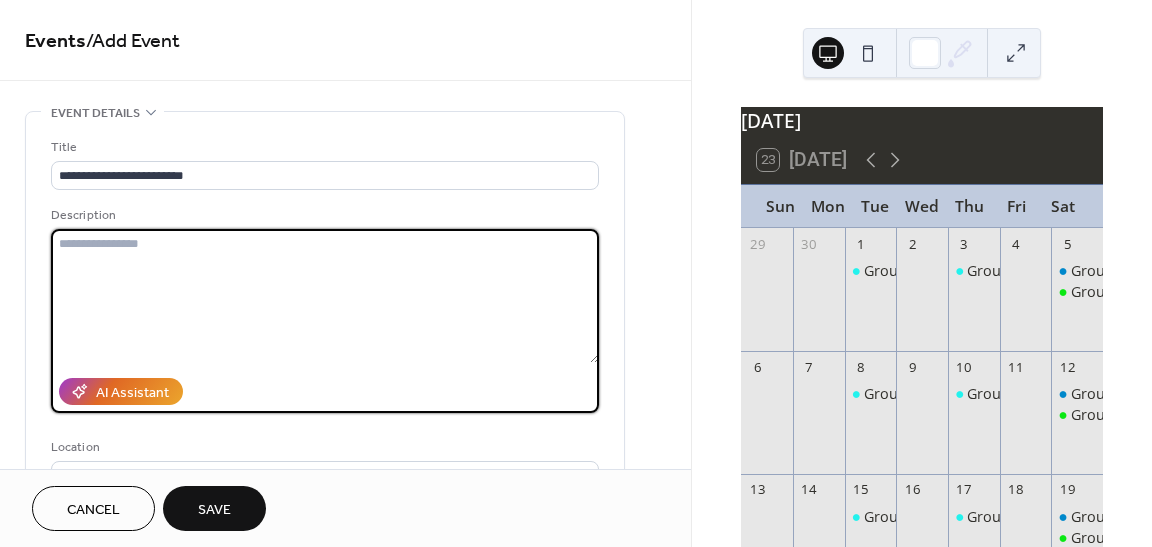 click at bounding box center (325, 296) 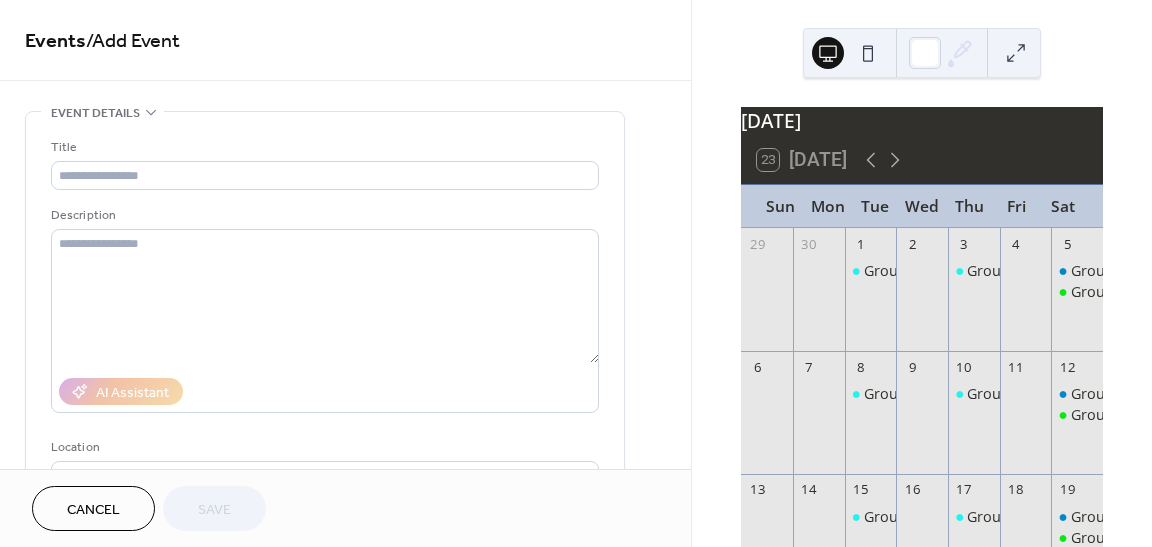 scroll, scrollTop: 0, scrollLeft: 0, axis: both 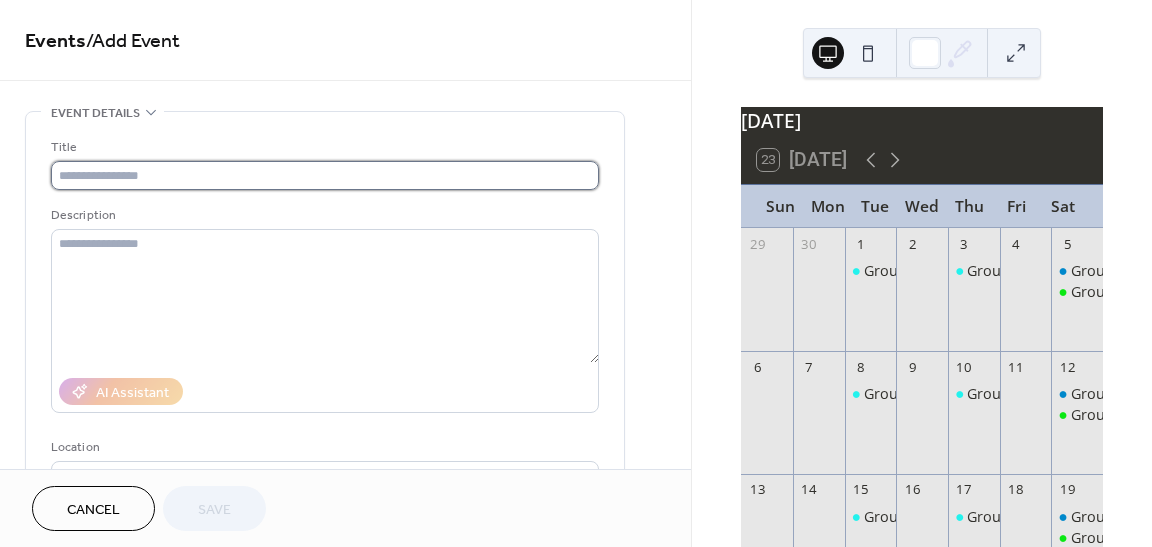 click at bounding box center [325, 175] 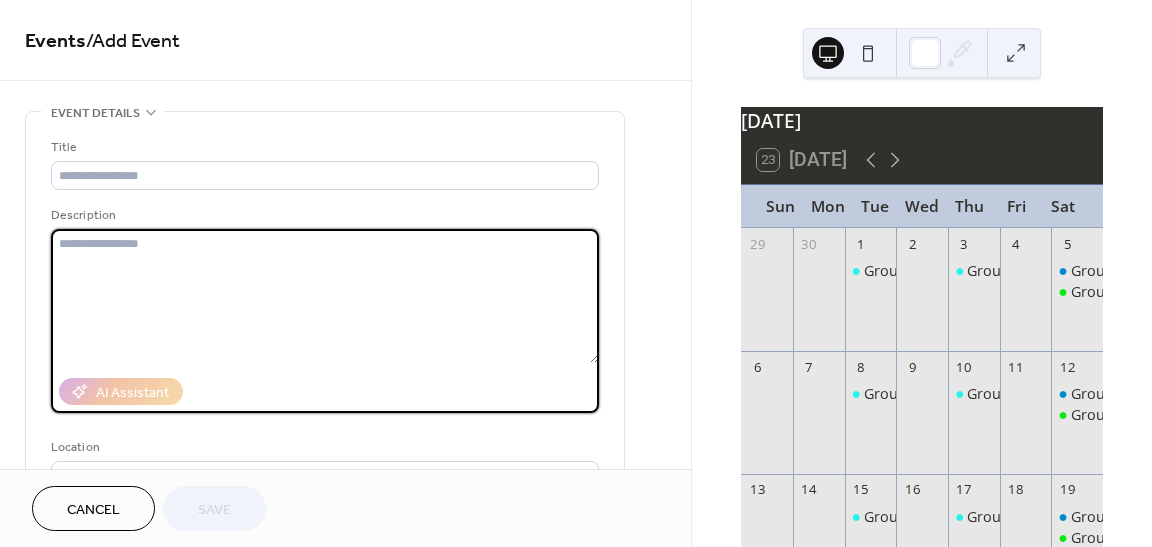 click at bounding box center [325, 296] 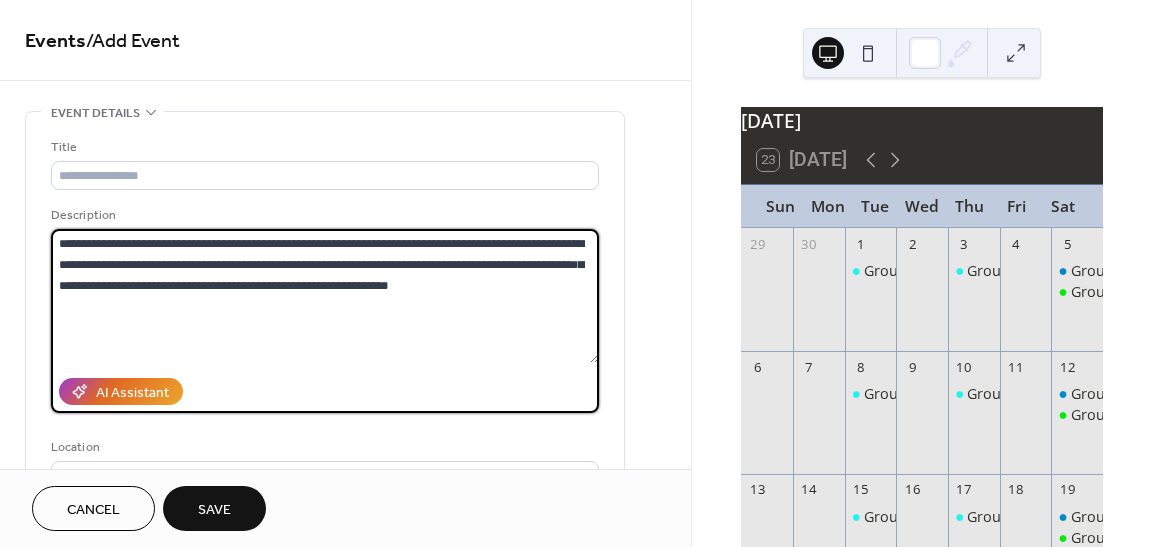 click on "**********" at bounding box center [325, 296] 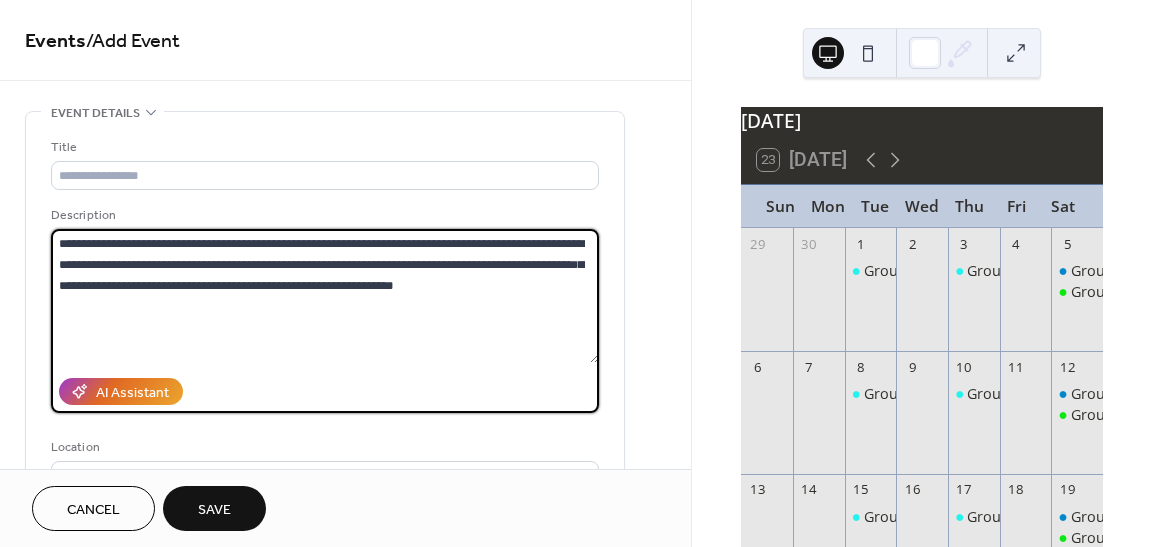 click on "**********" at bounding box center [325, 296] 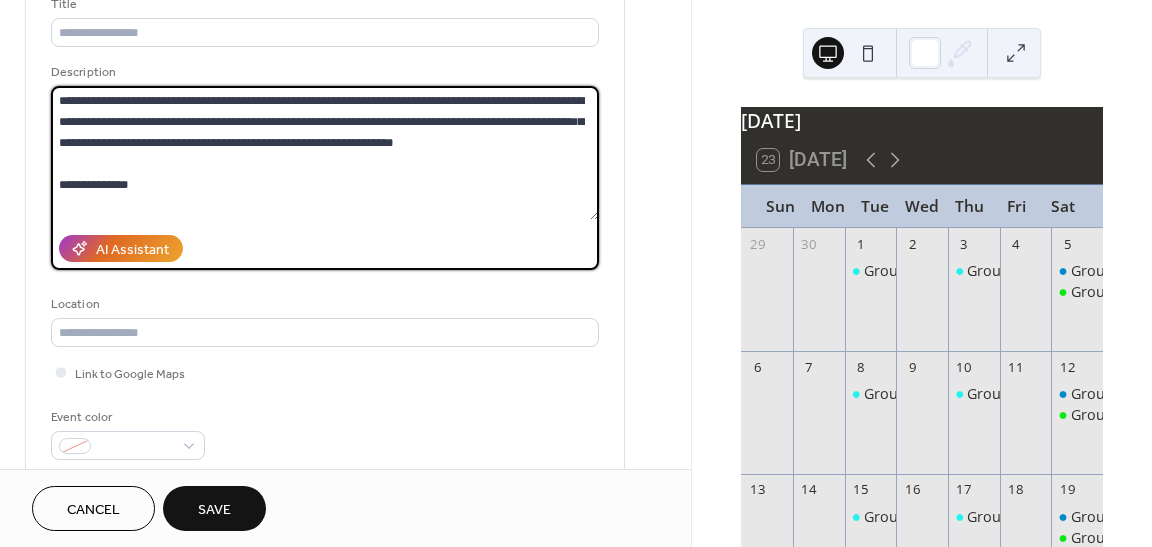scroll, scrollTop: 153, scrollLeft: 0, axis: vertical 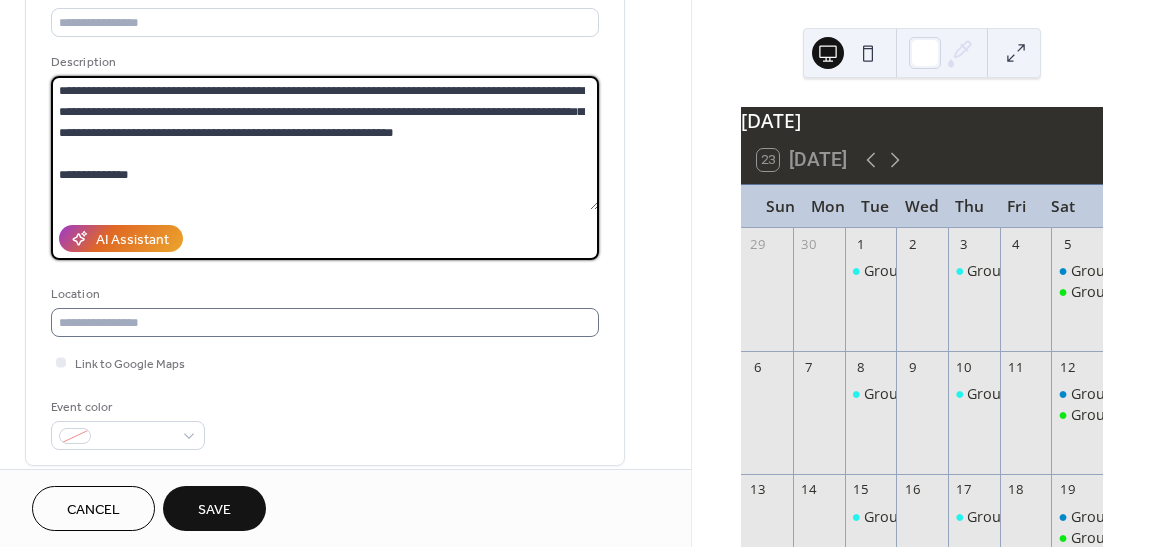 type on "**********" 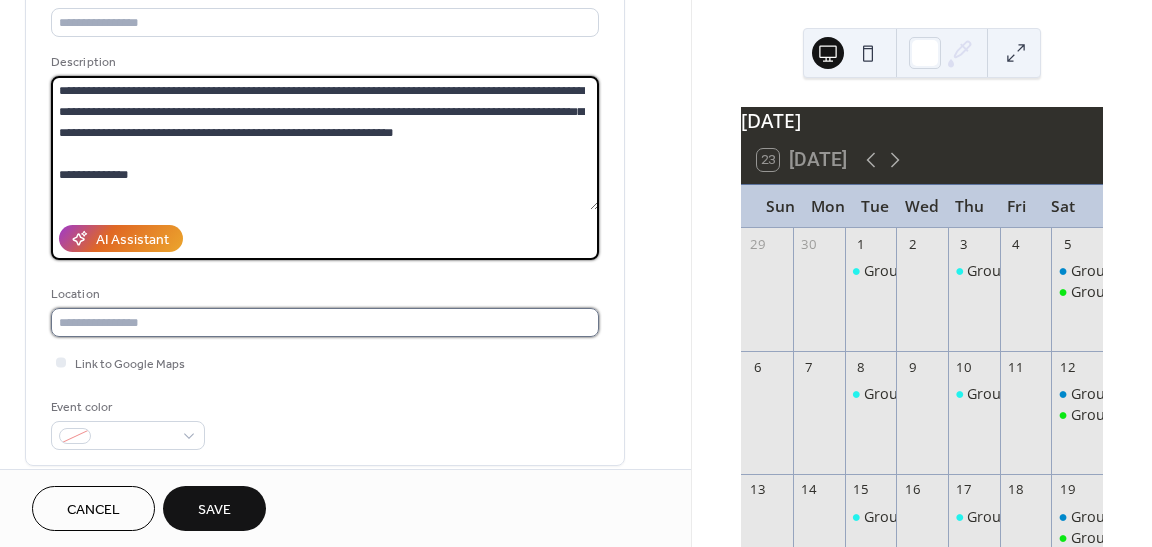 click at bounding box center (325, 322) 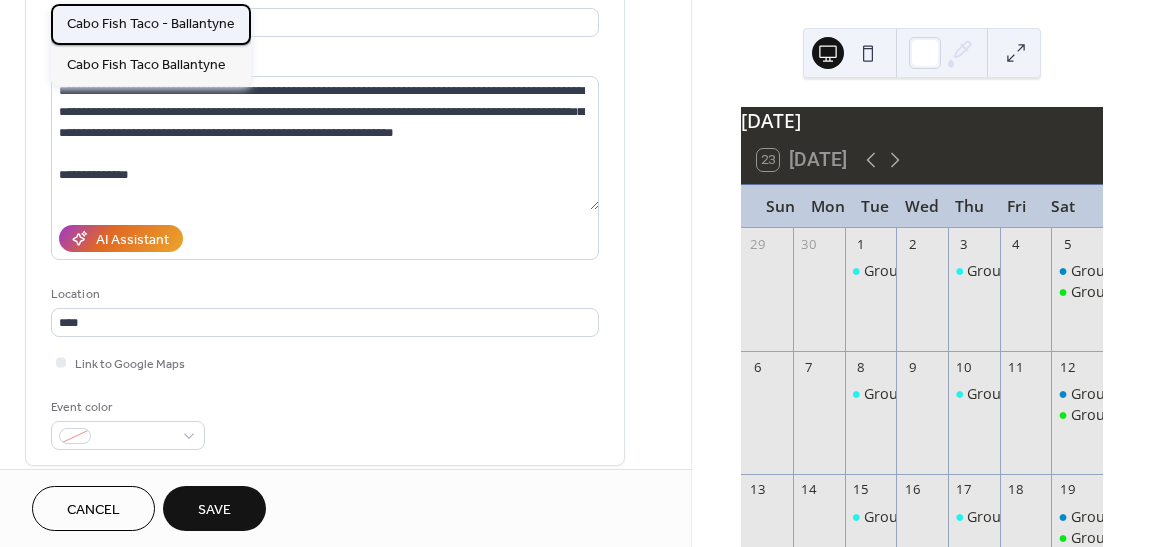 click on "Cabo Fish Taco - Ballantyne" at bounding box center (151, 24) 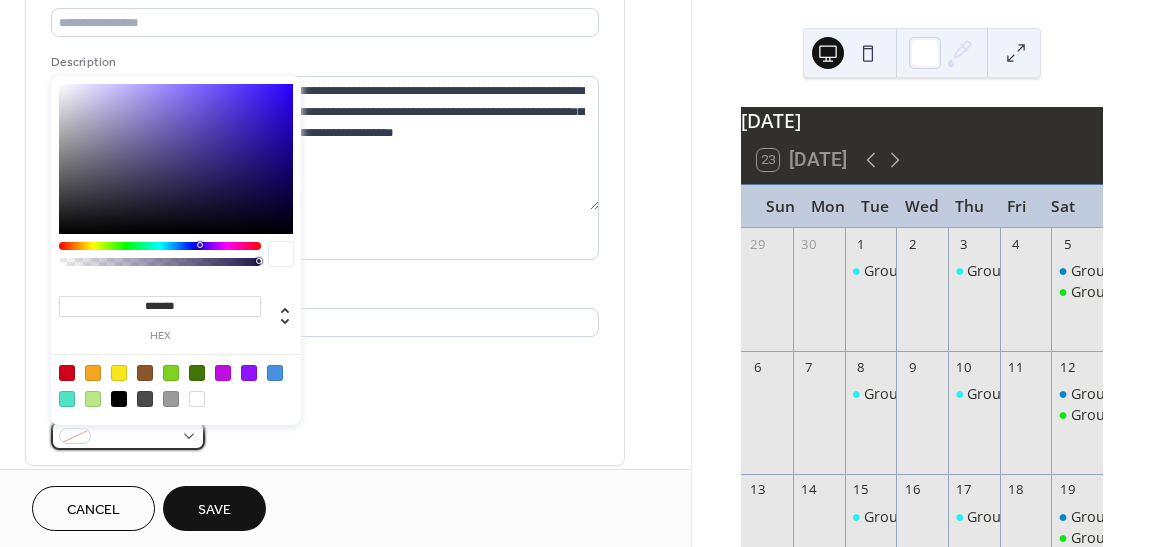 click at bounding box center [136, 437] 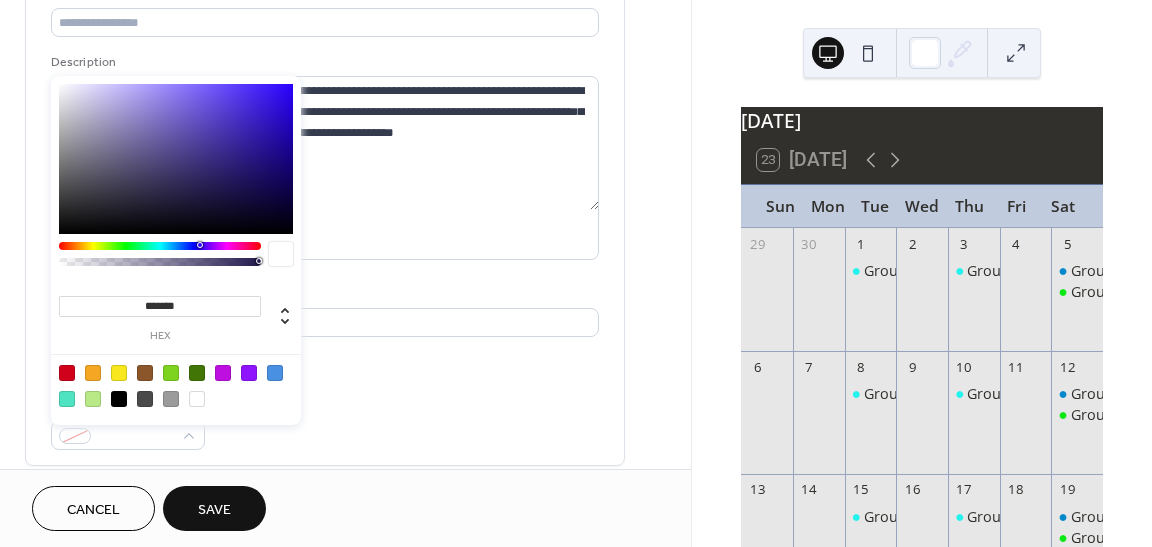 click at bounding box center (67, 373) 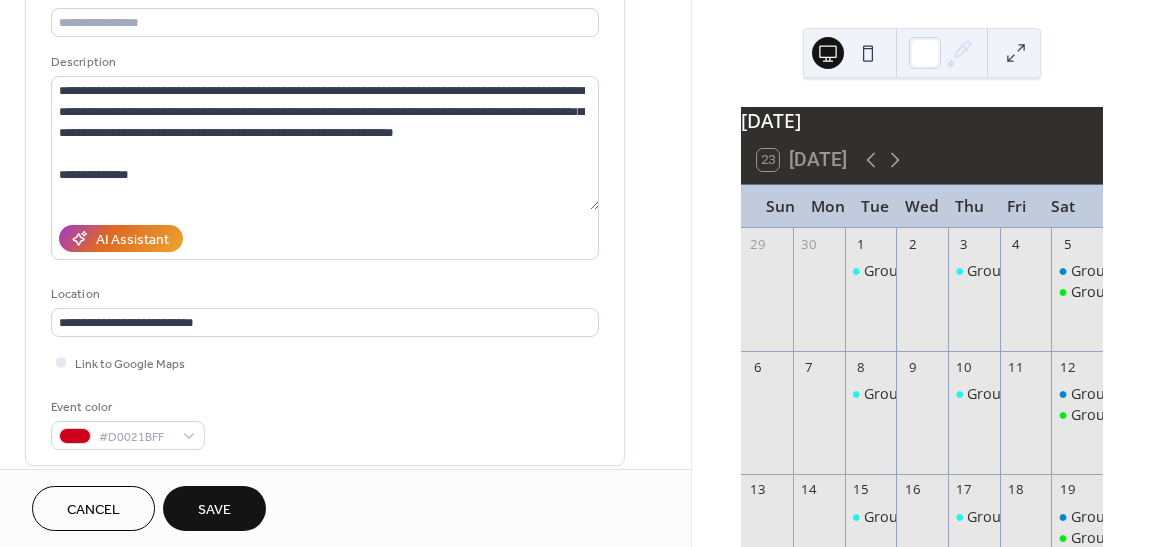 click on "Link to Google Maps" at bounding box center [325, 362] 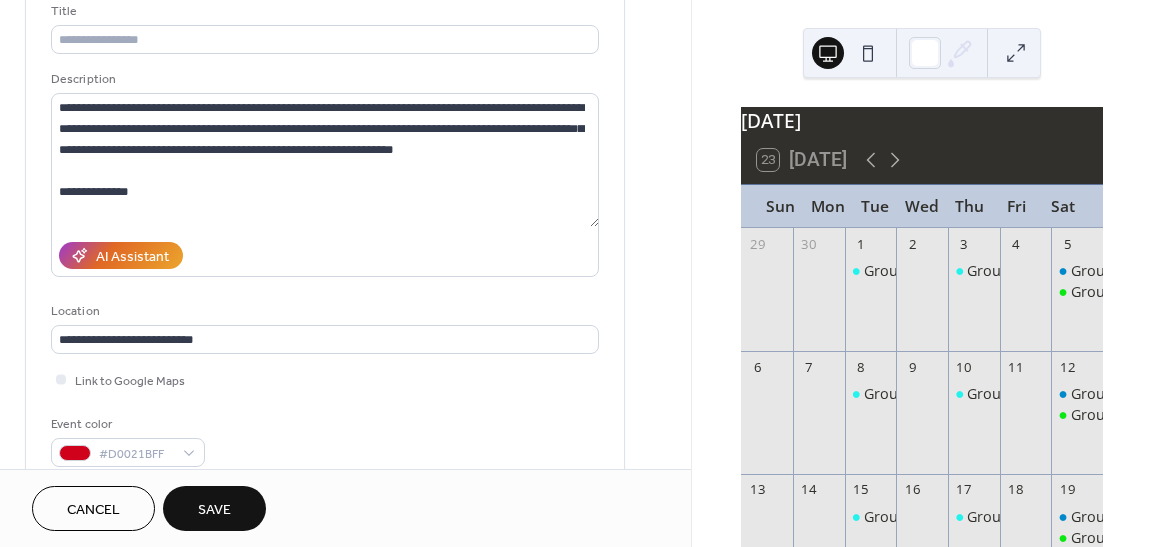 scroll, scrollTop: 135, scrollLeft: 0, axis: vertical 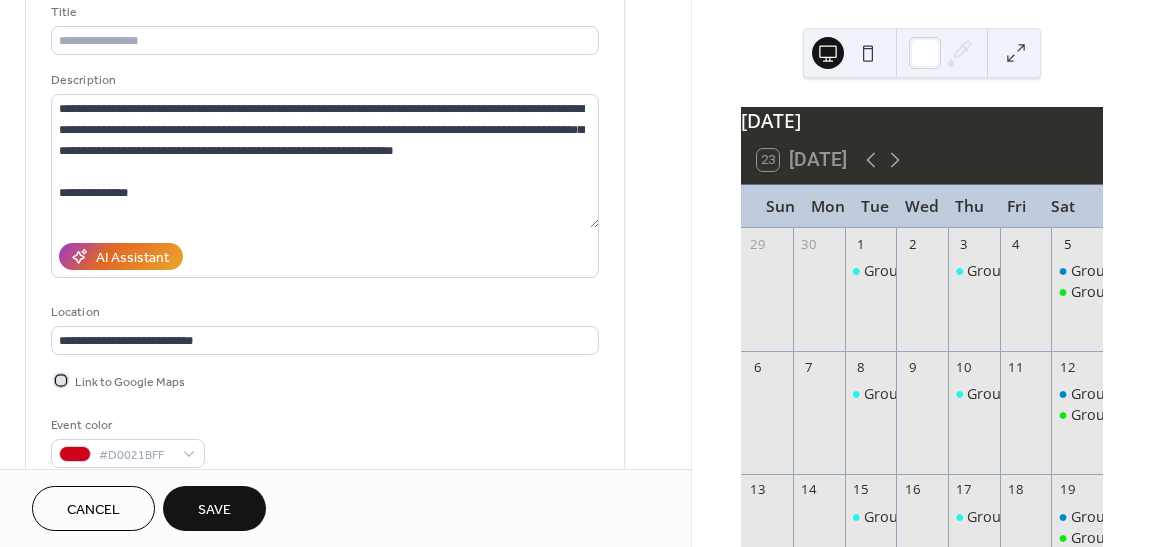 click on "Link to Google Maps" at bounding box center [130, 382] 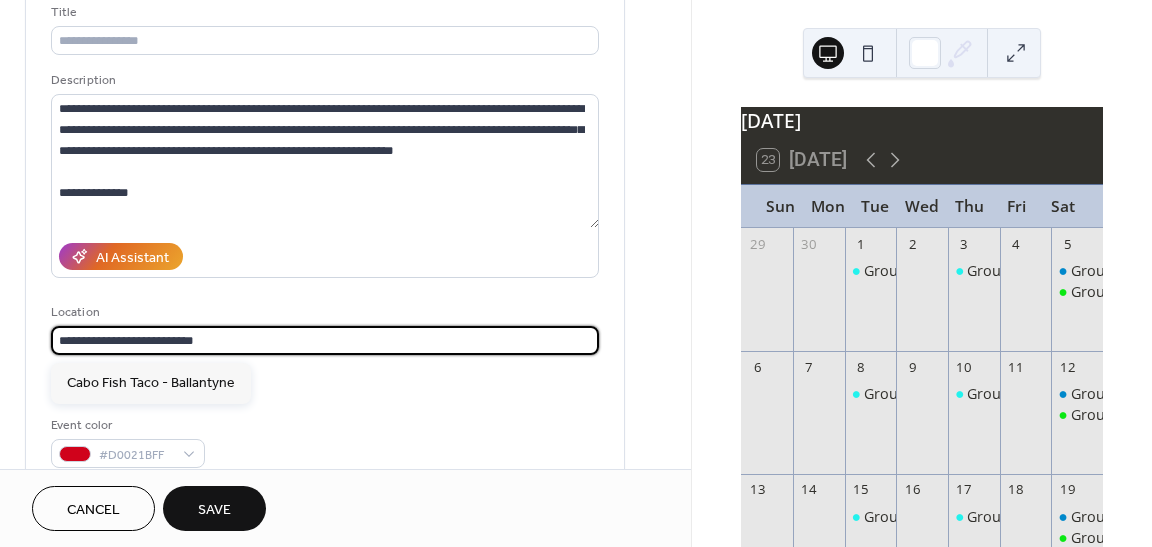 click on "**********" at bounding box center (325, 340) 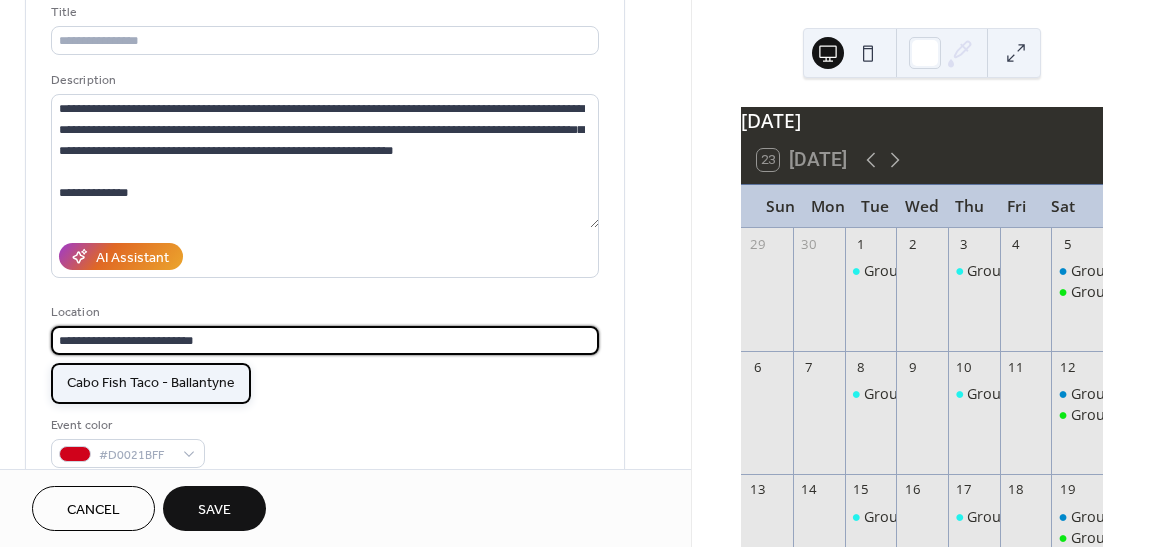 click on "Cabo Fish Taco - Ballantyne" at bounding box center (151, 383) 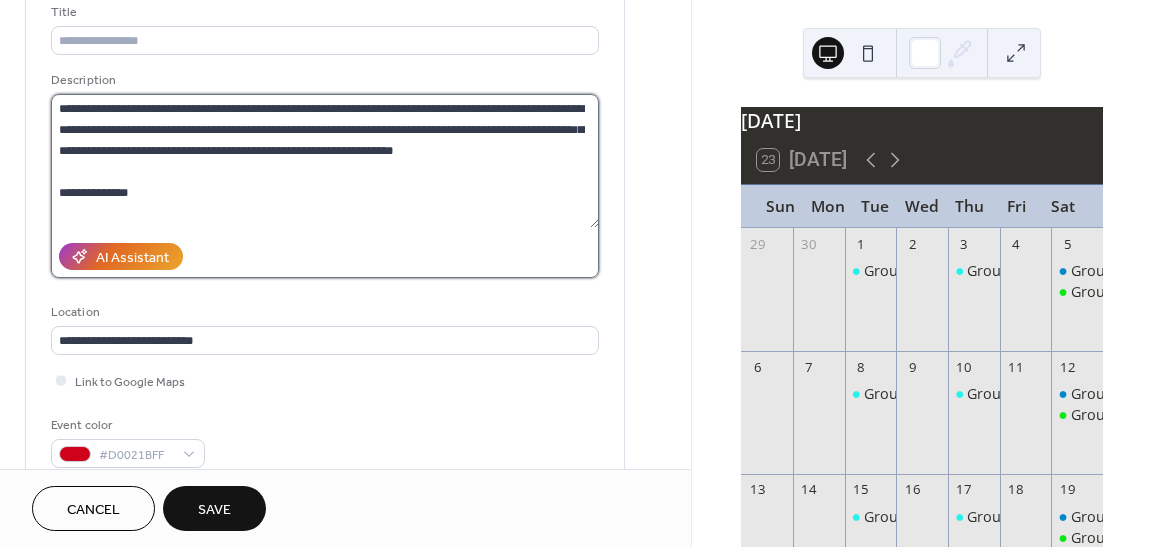 click on "**********" at bounding box center (325, 161) 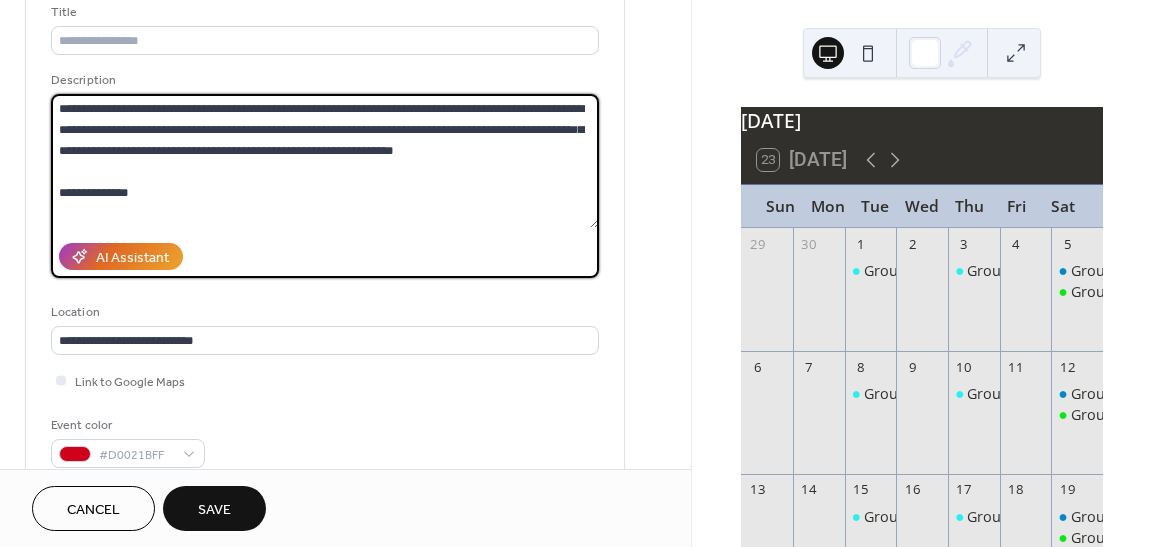 click on "**********" at bounding box center (325, 161) 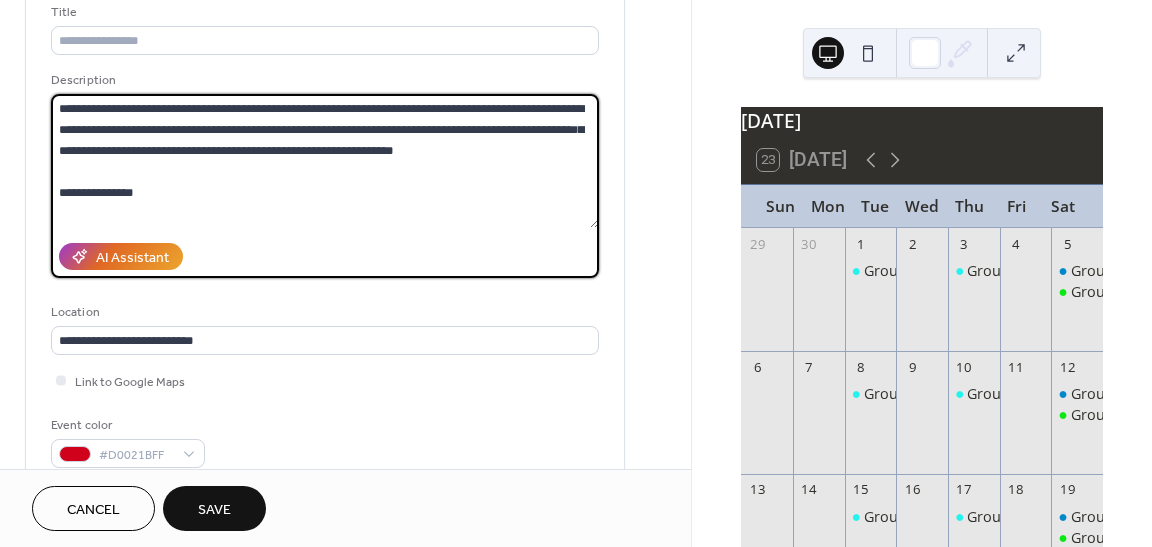 paste on "**********" 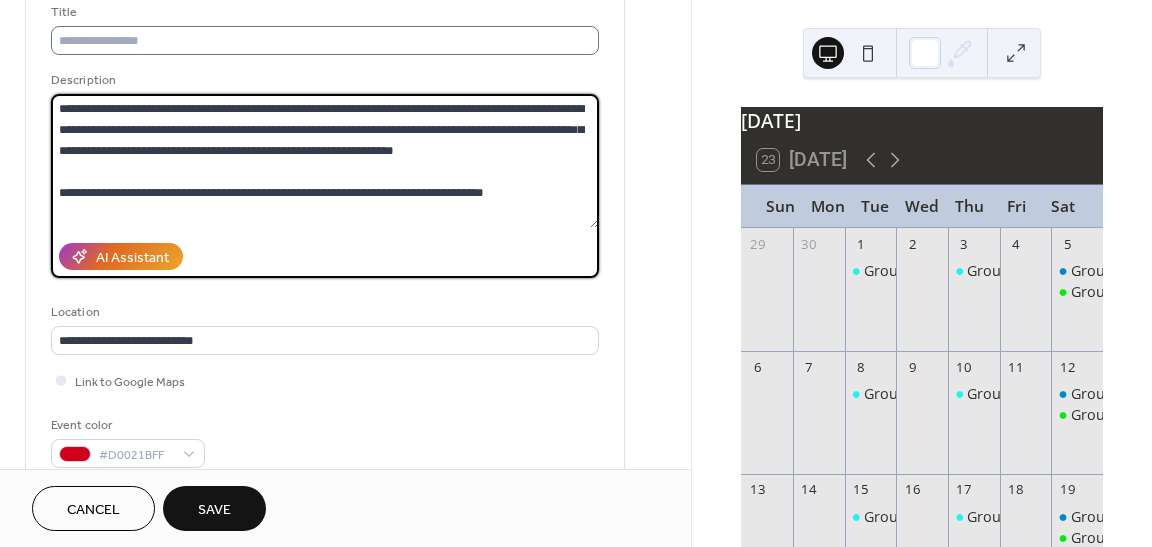 type on "**********" 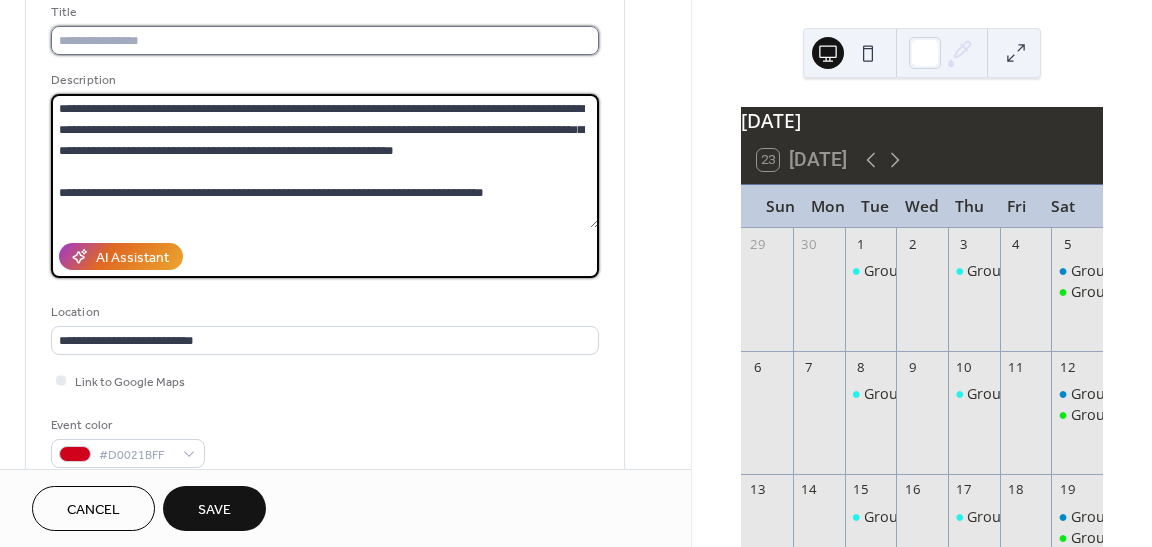 click at bounding box center [325, 40] 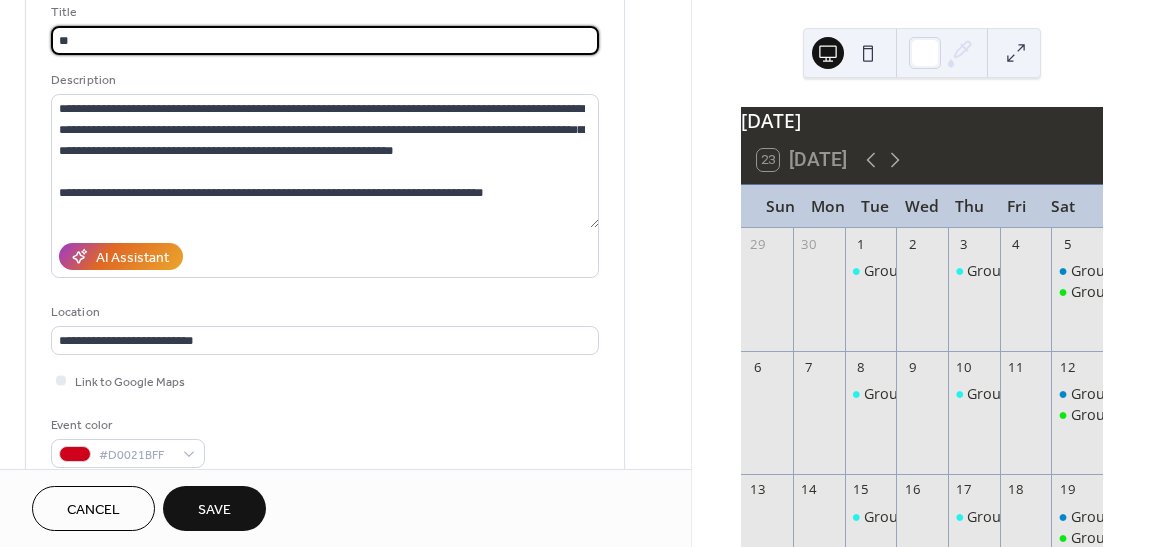 type on "*" 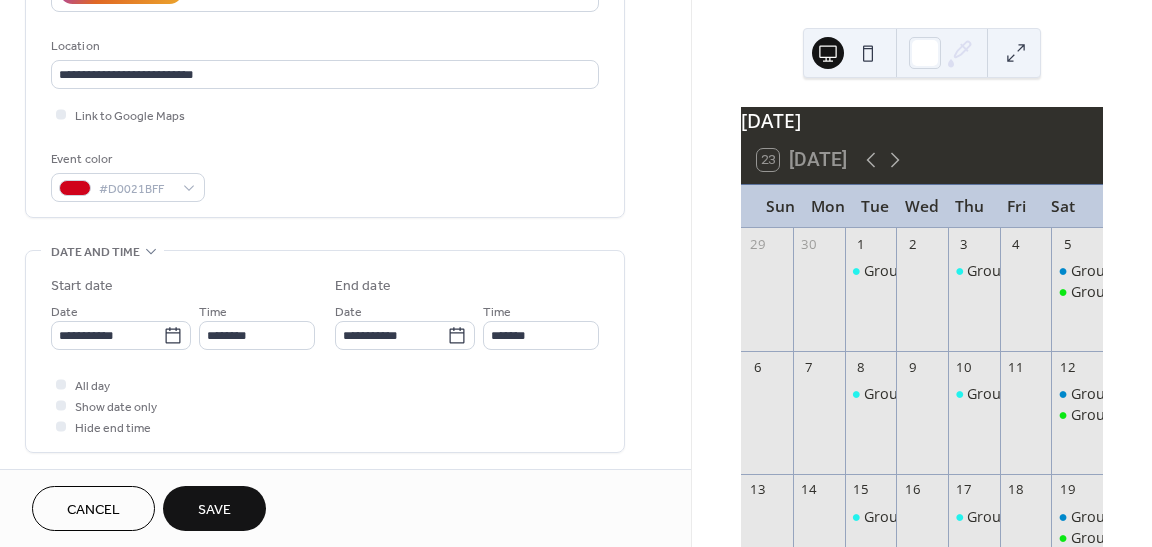 scroll, scrollTop: 449, scrollLeft: 0, axis: vertical 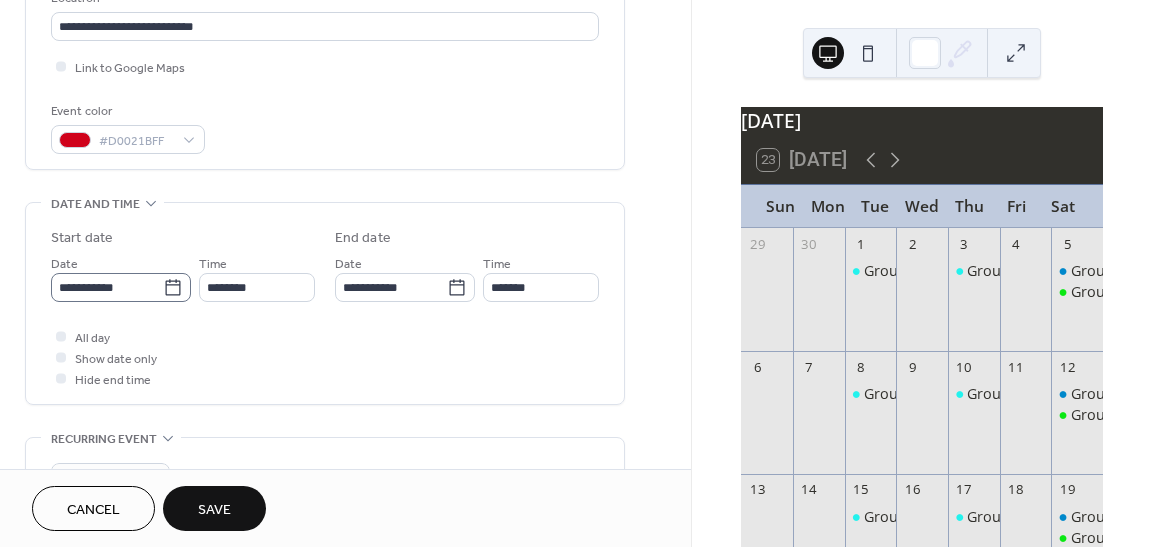 type on "**********" 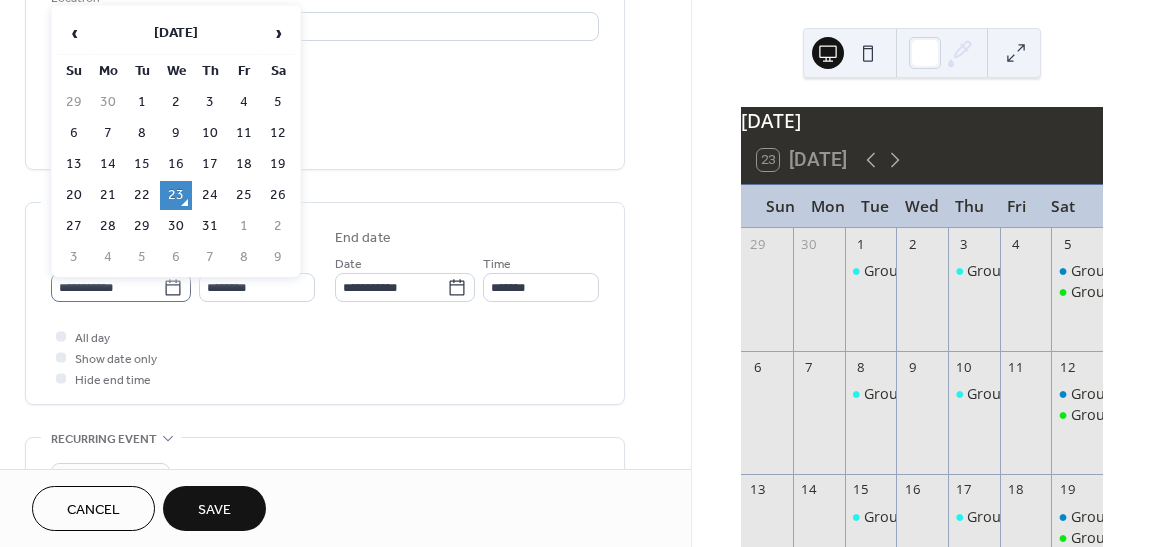 click 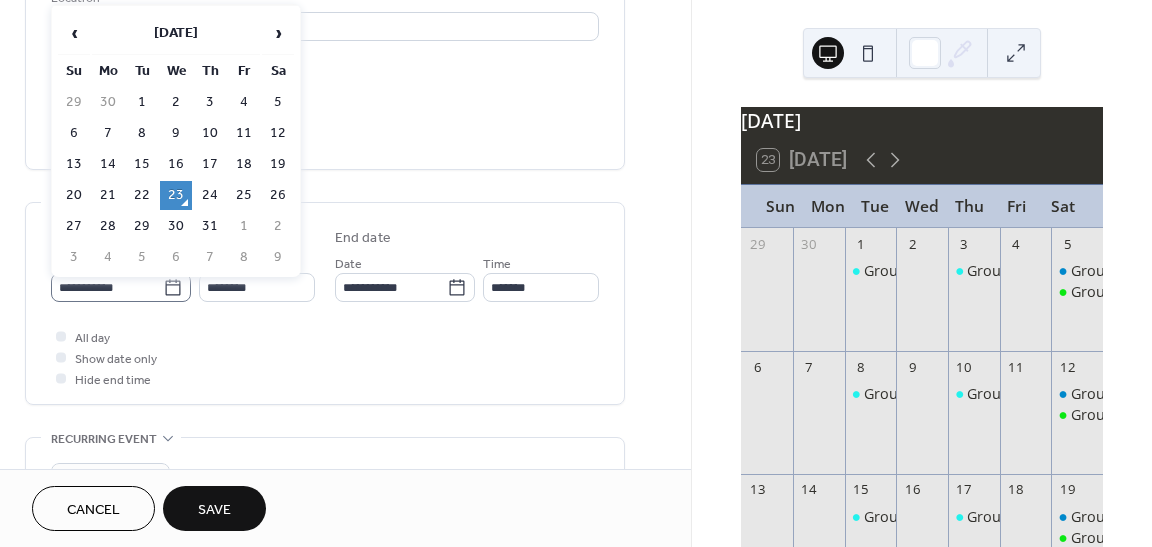 click on "**********" at bounding box center [107, 287] 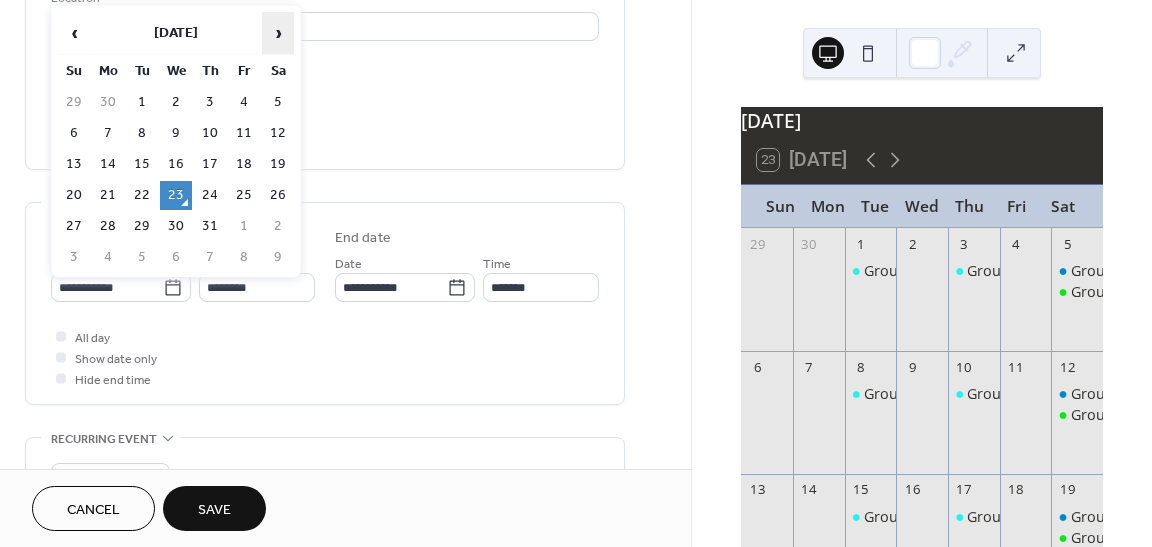 click on "›" at bounding box center (278, 33) 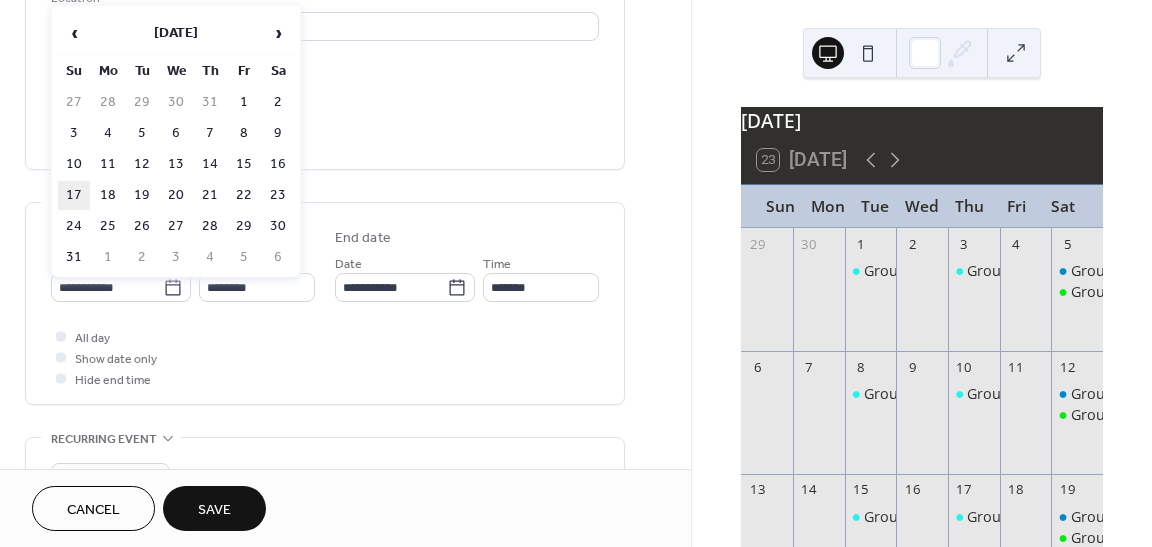 click on "17" at bounding box center (74, 195) 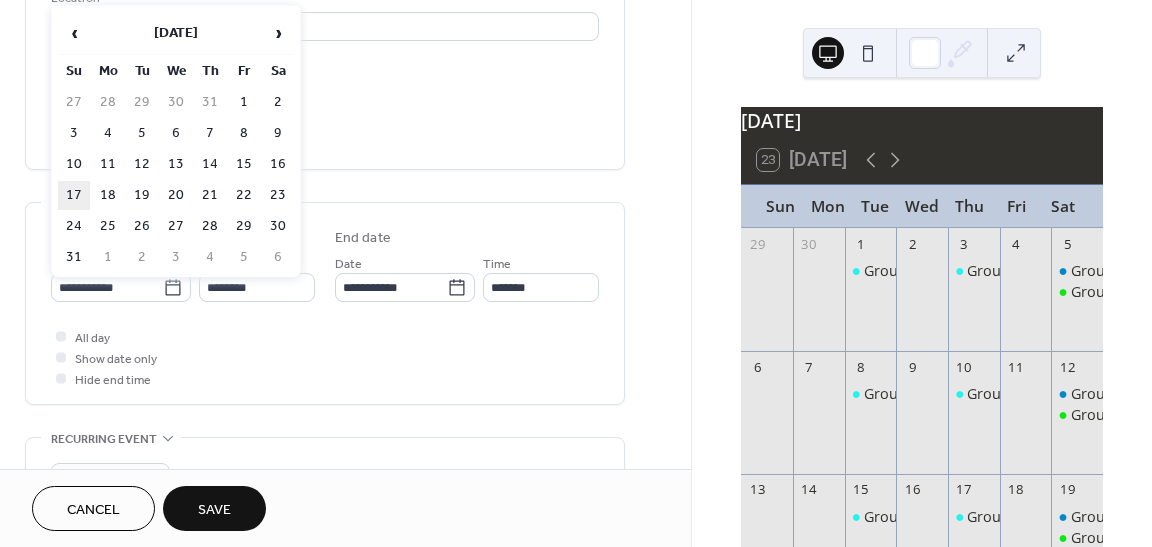 type on "**********" 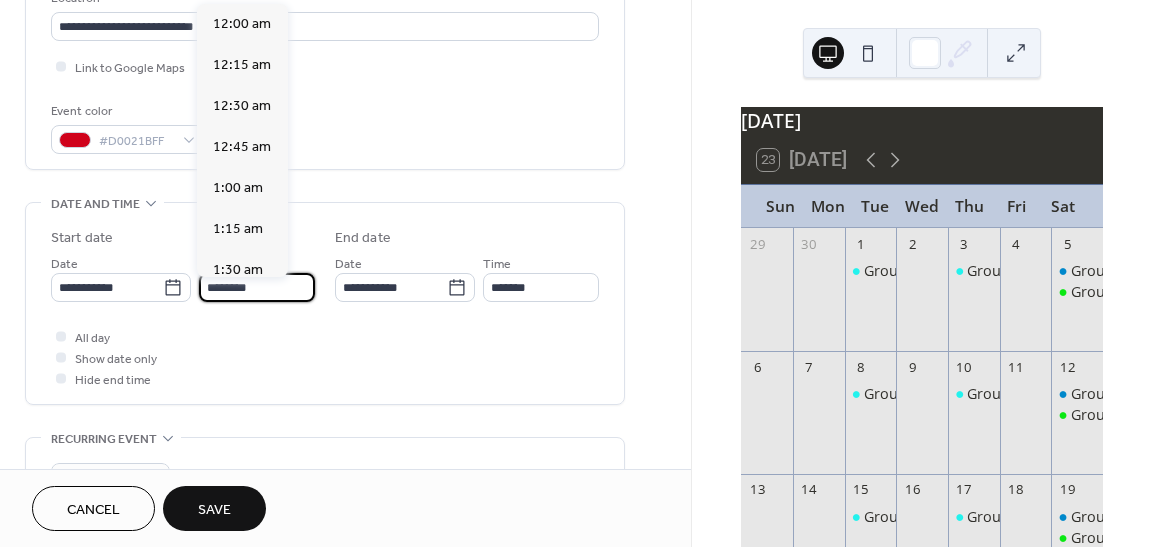 click on "********" at bounding box center [257, 287] 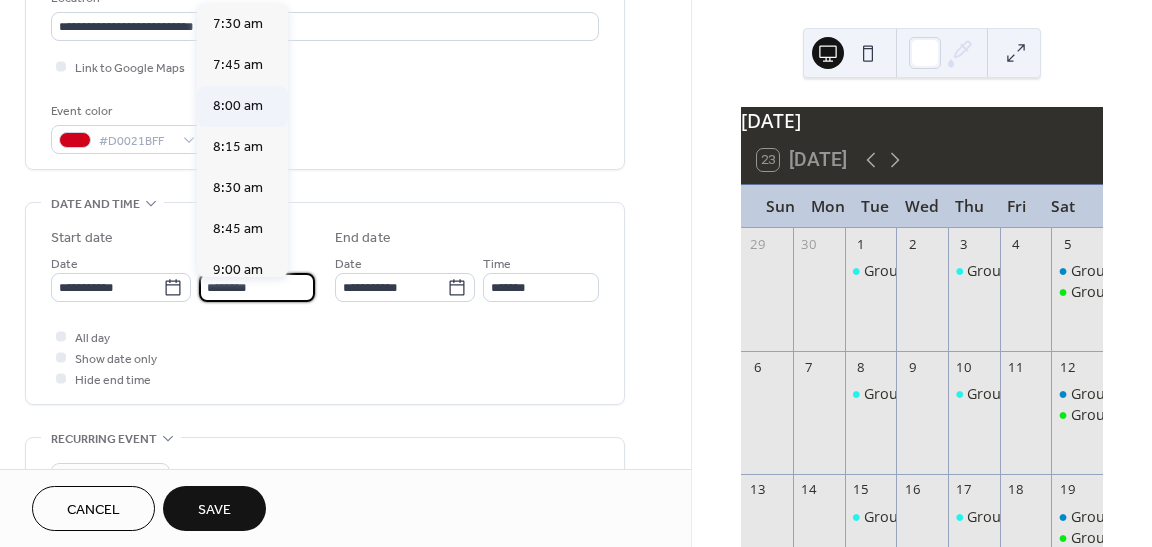 scroll, scrollTop: 1382, scrollLeft: 0, axis: vertical 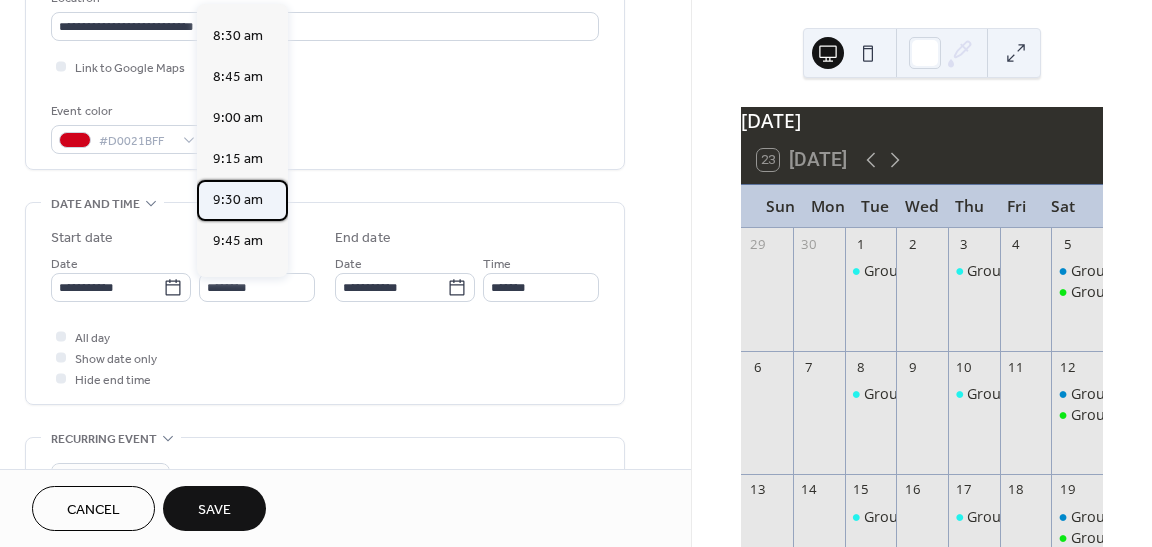 click on "9:30 am" at bounding box center [238, 200] 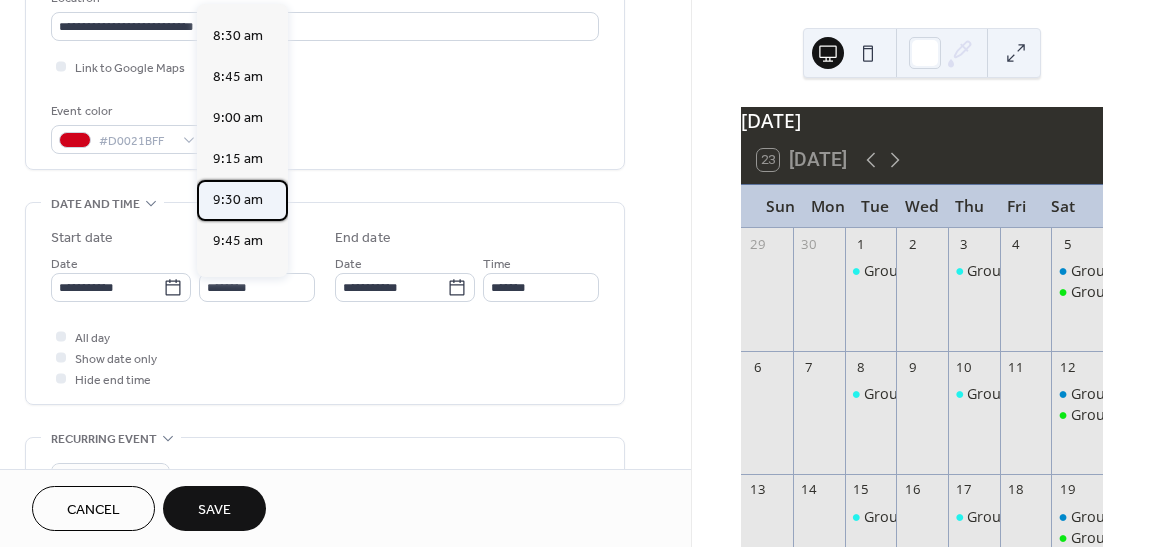 type on "*******" 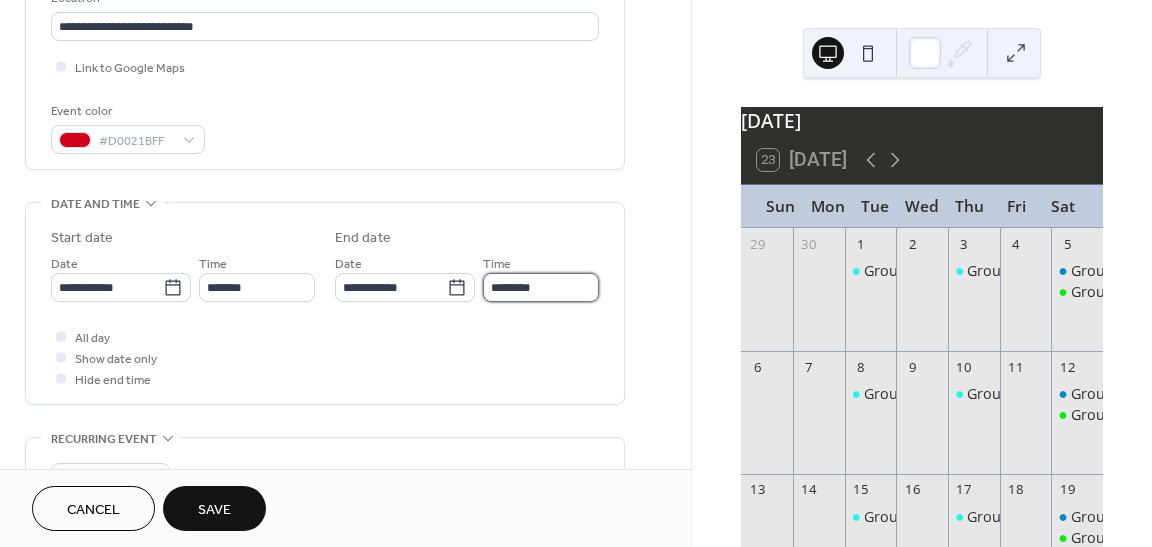 click on "********" at bounding box center [541, 287] 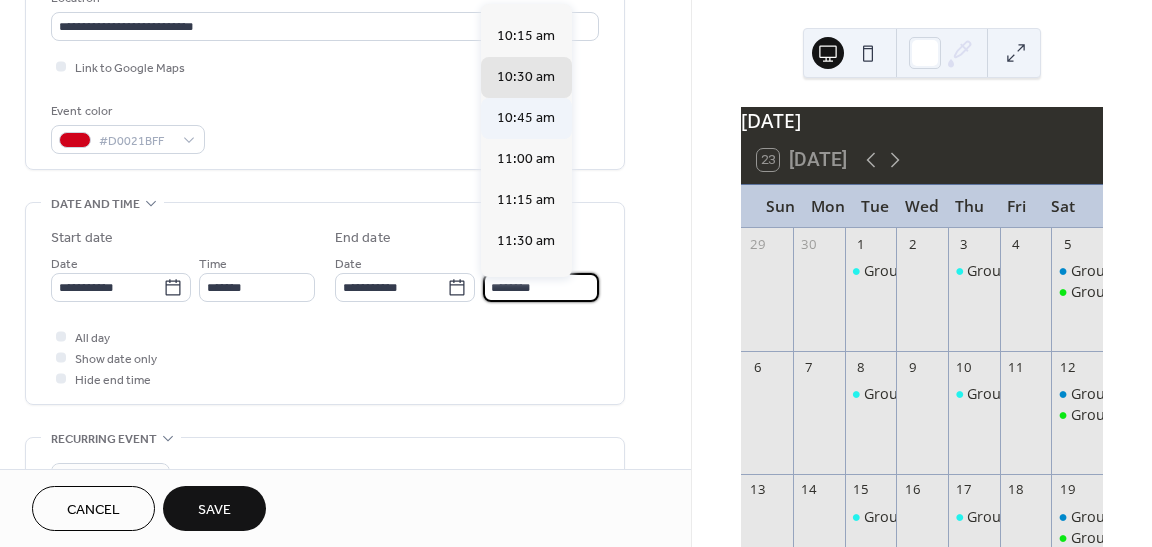 scroll, scrollTop: 71, scrollLeft: 0, axis: vertical 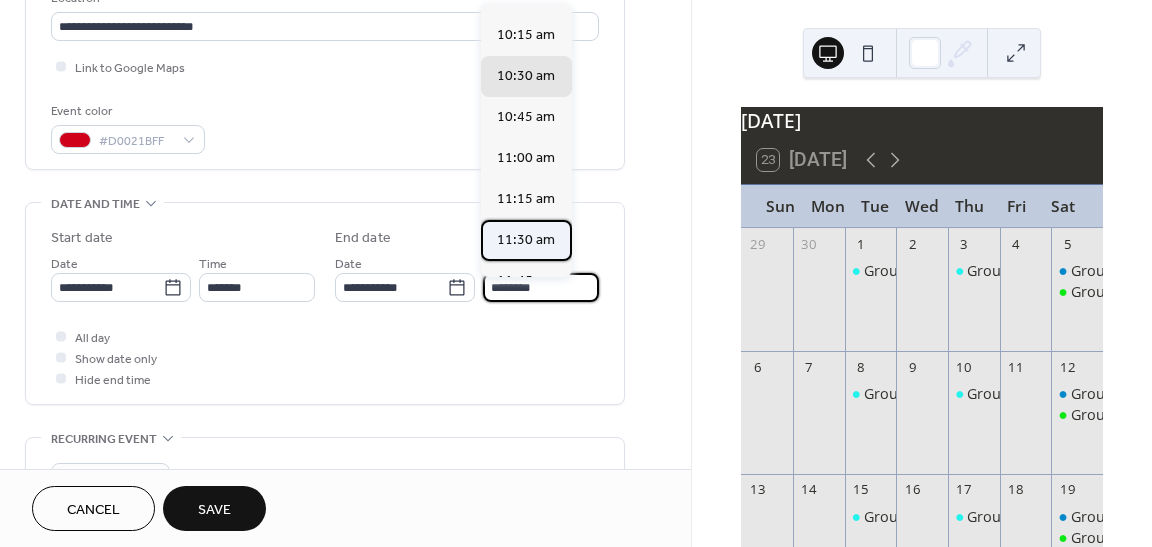 click on "11:30 am" at bounding box center (526, 240) 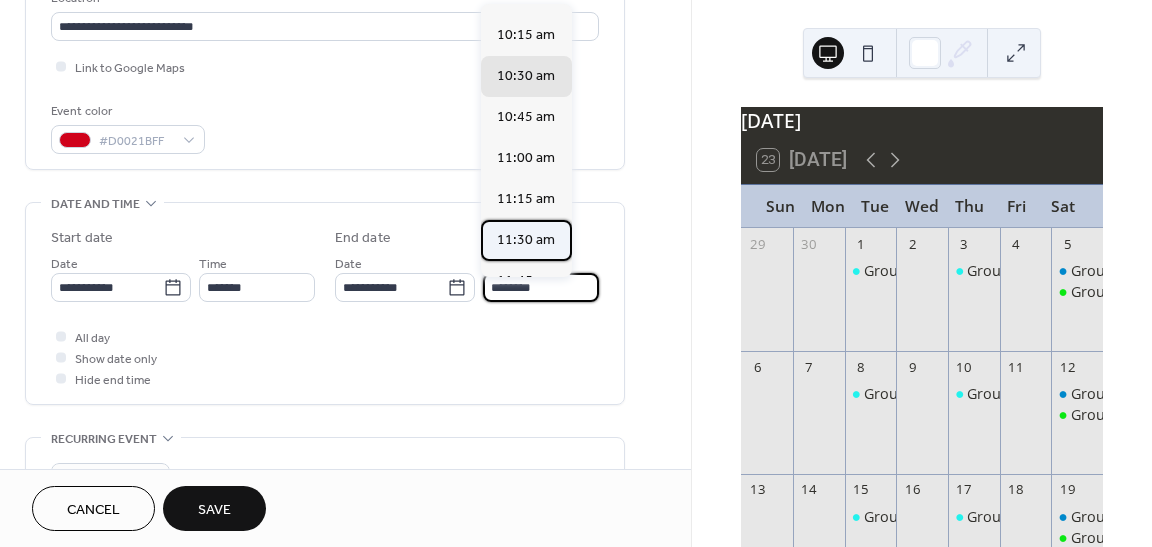 type on "********" 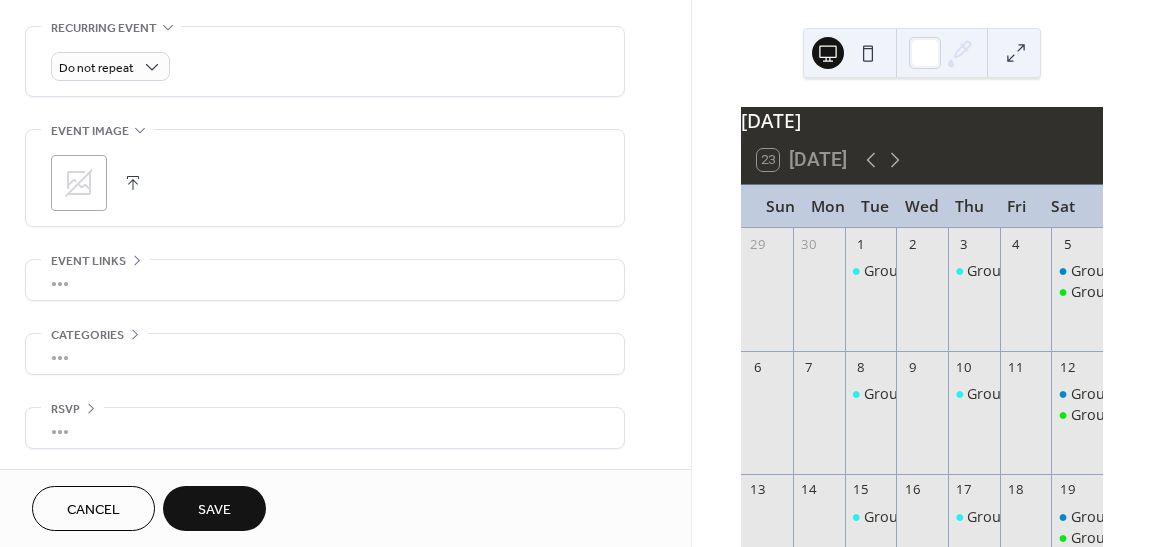 scroll, scrollTop: 866, scrollLeft: 0, axis: vertical 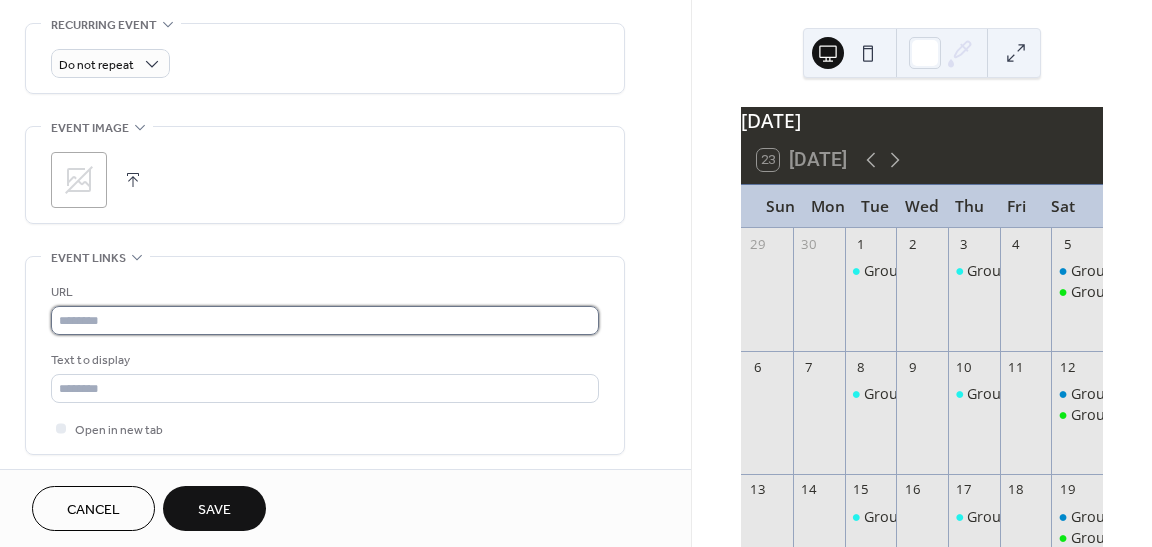 click at bounding box center [325, 320] 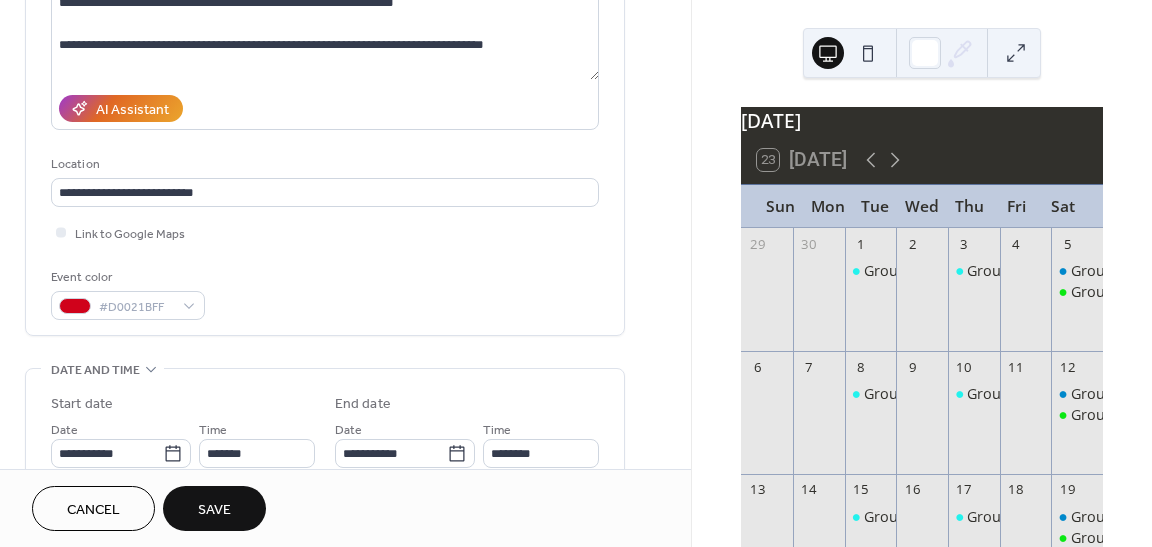 scroll, scrollTop: 276, scrollLeft: 0, axis: vertical 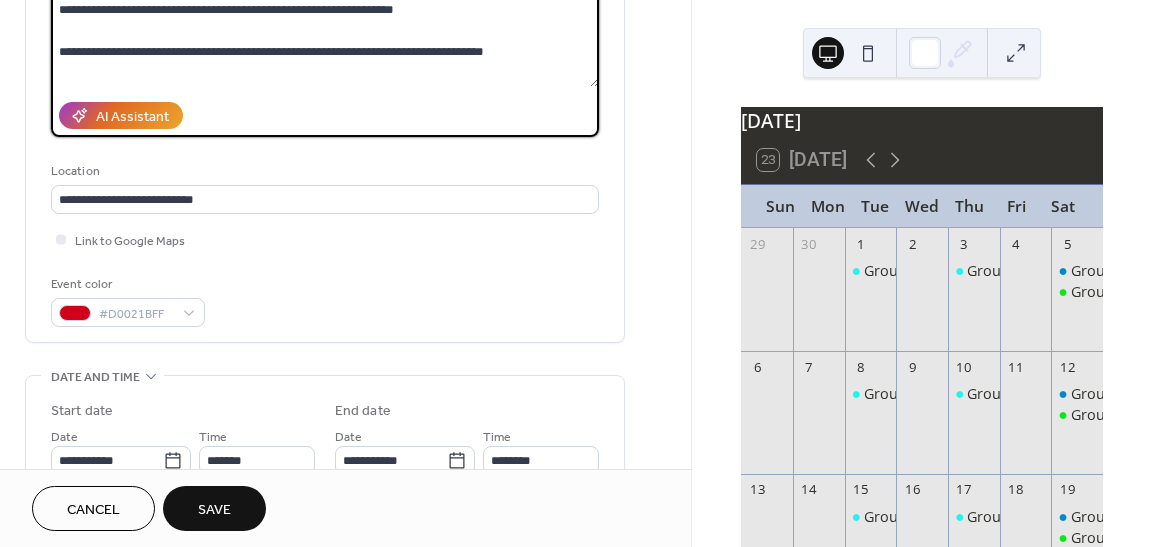 drag, startPoint x: 524, startPoint y: 49, endPoint x: 134, endPoint y: 47, distance: 390.00513 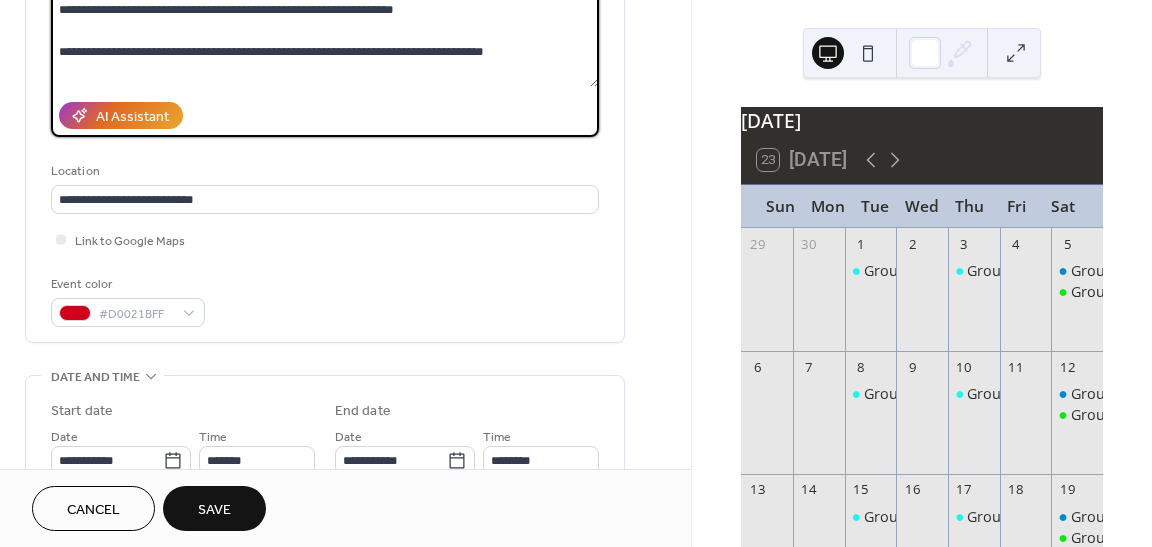 click on "**********" at bounding box center [325, 20] 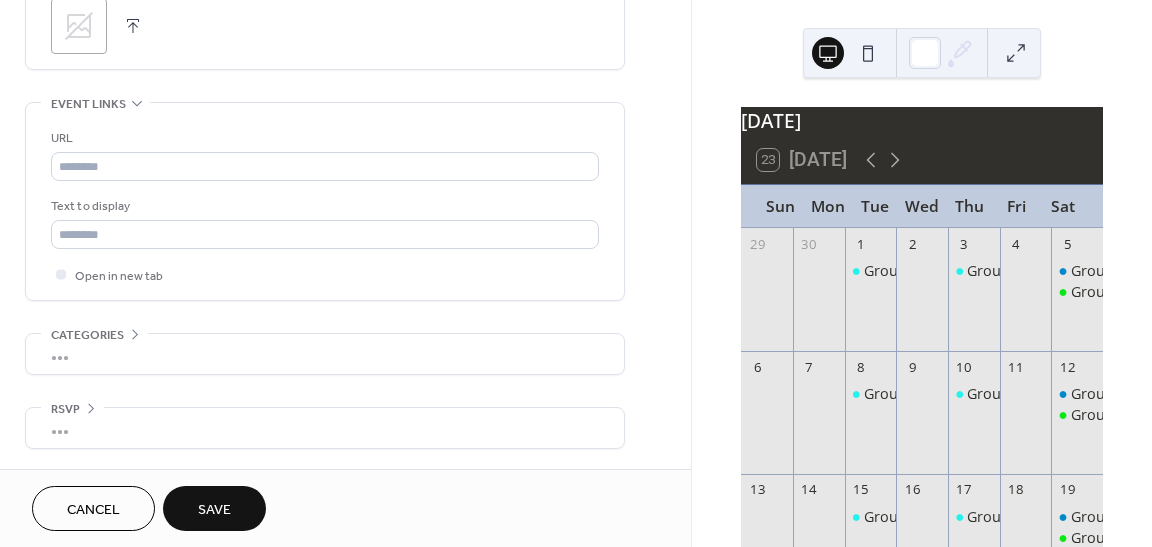 scroll, scrollTop: 1027, scrollLeft: 0, axis: vertical 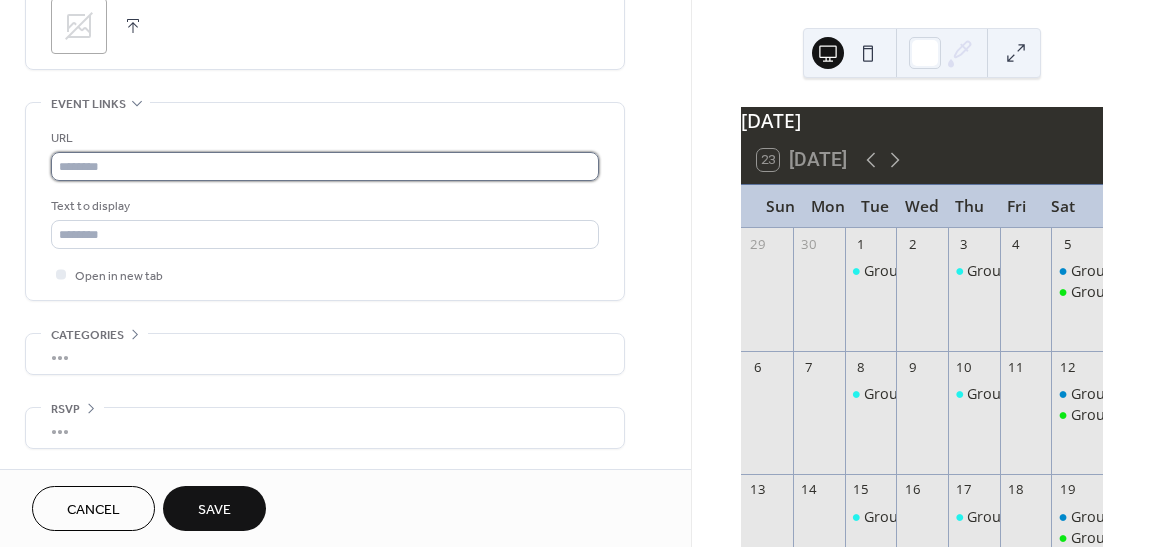 click at bounding box center [325, 166] 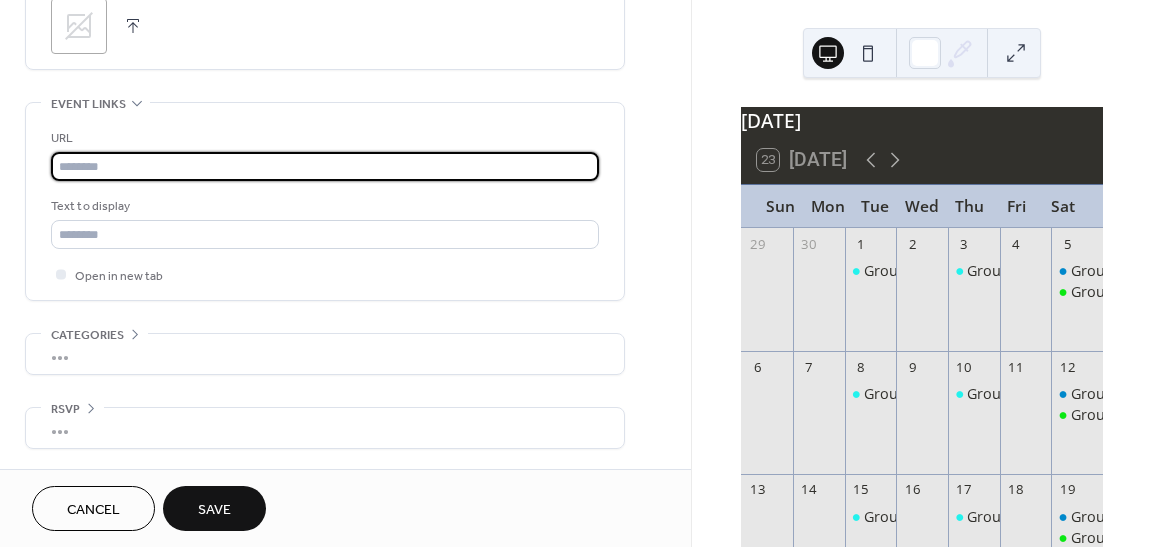 paste on "**********" 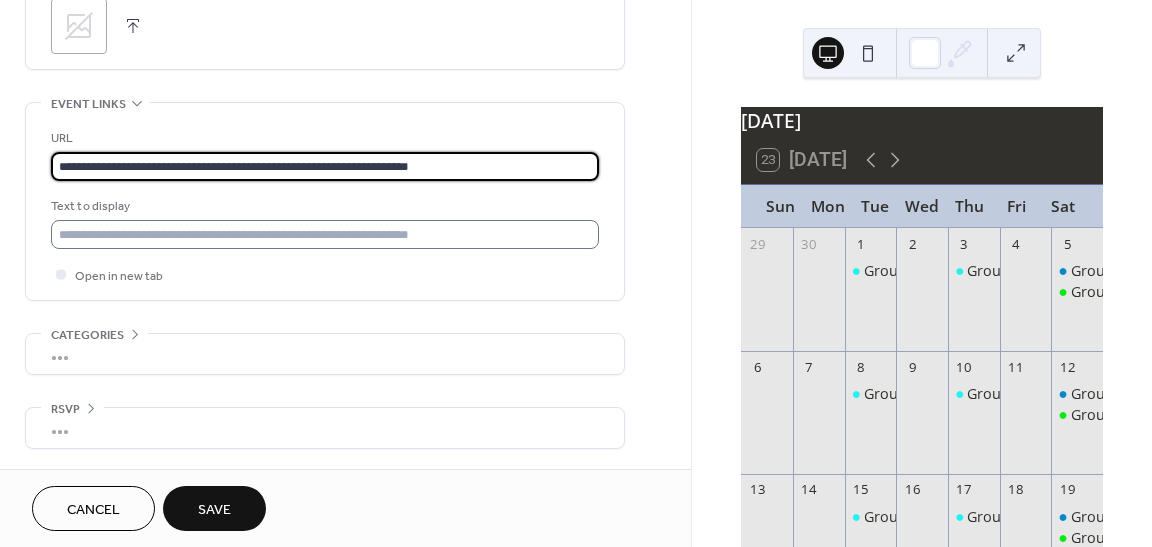 type on "**********" 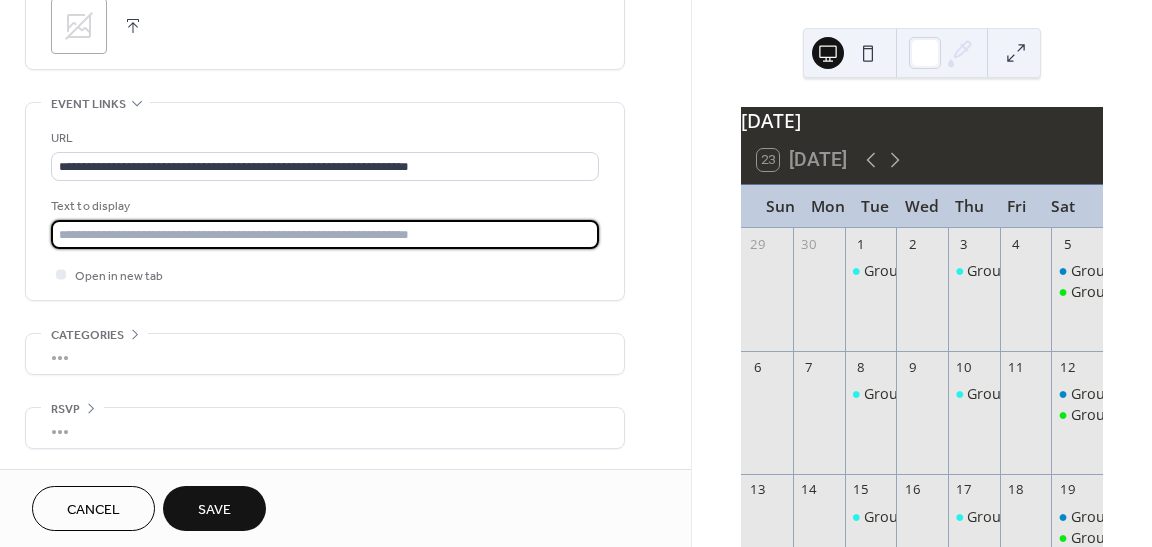 click at bounding box center [325, 234] 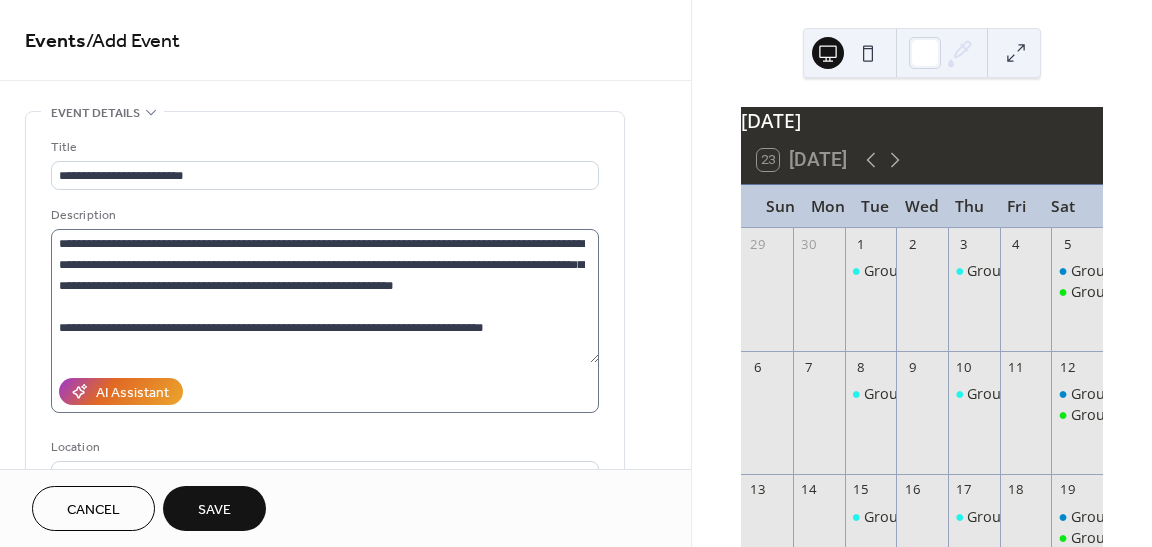 scroll, scrollTop: 0, scrollLeft: 0, axis: both 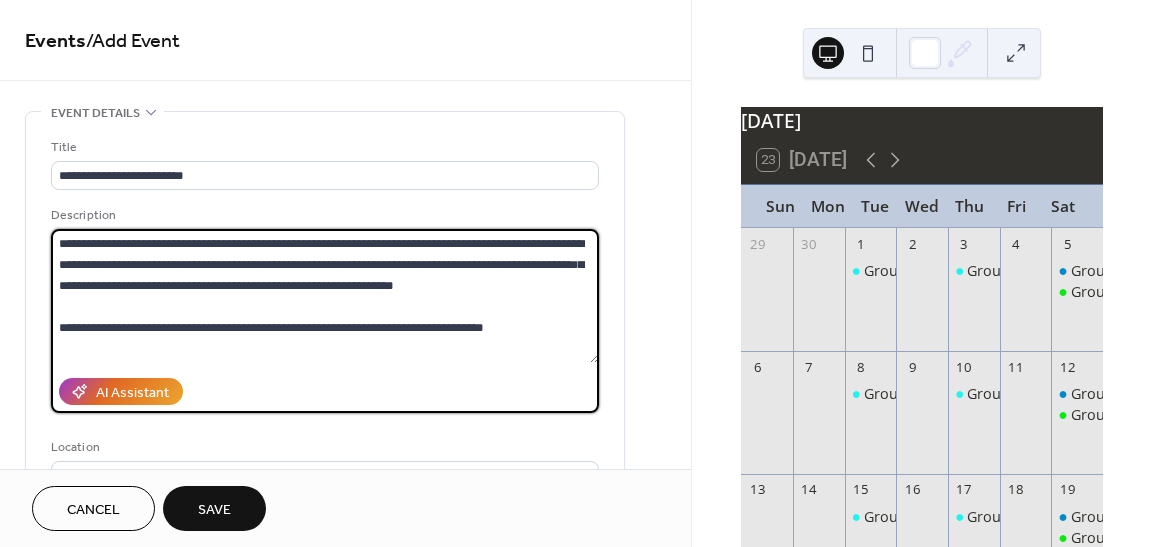 drag, startPoint x: 527, startPoint y: 323, endPoint x: 44, endPoint y: 323, distance: 483 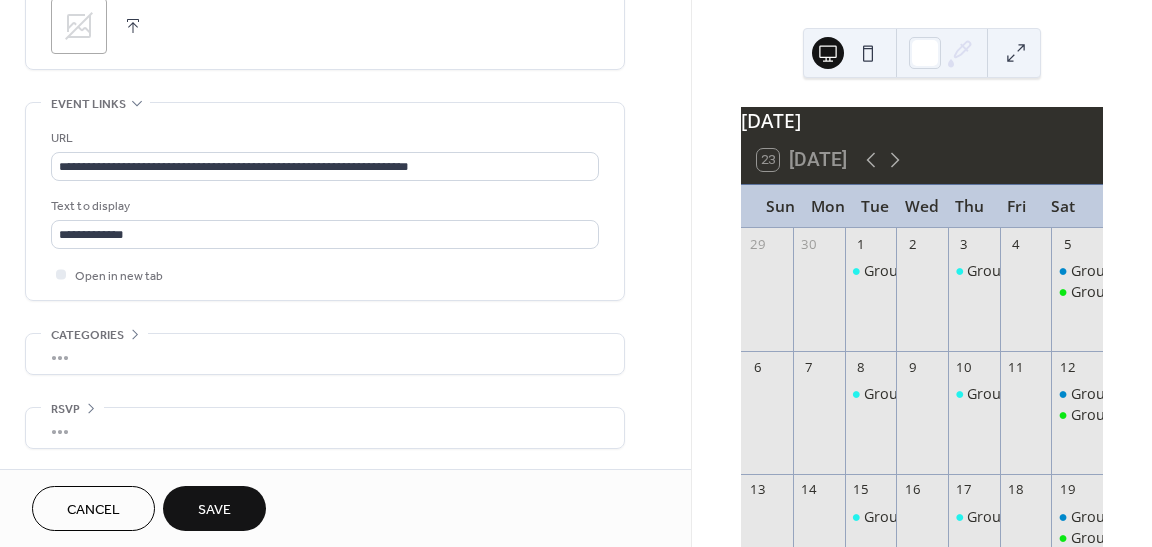 scroll, scrollTop: 1027, scrollLeft: 0, axis: vertical 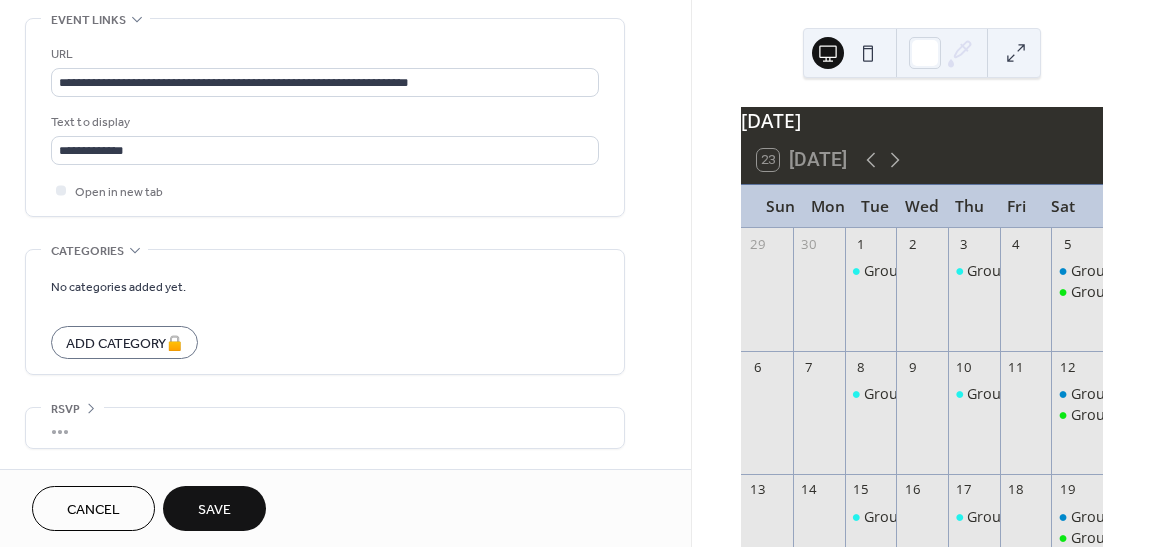 click on "•••" at bounding box center [325, 428] 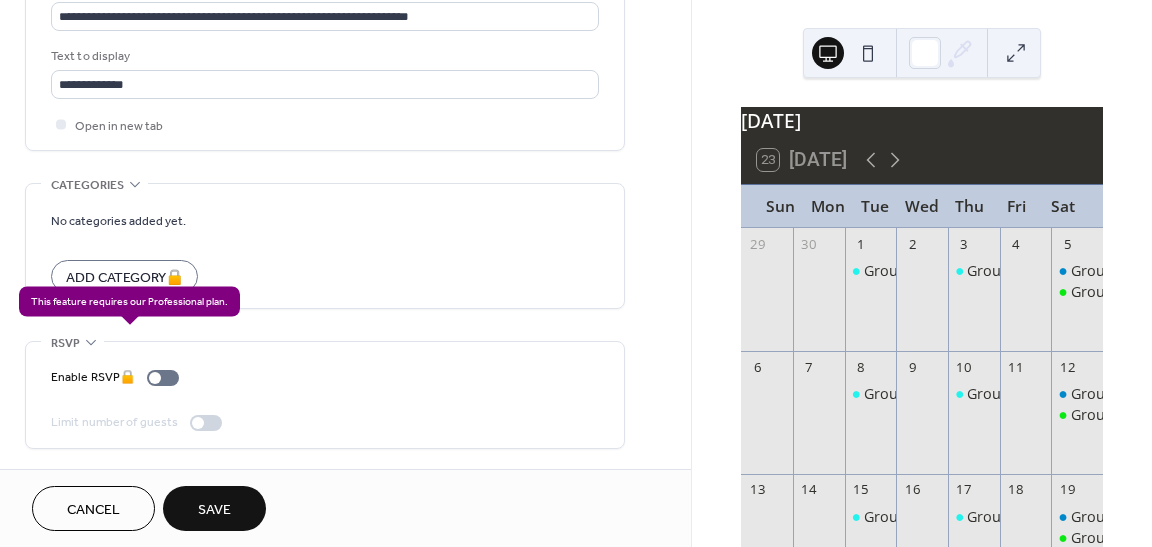 scroll, scrollTop: 1177, scrollLeft: 0, axis: vertical 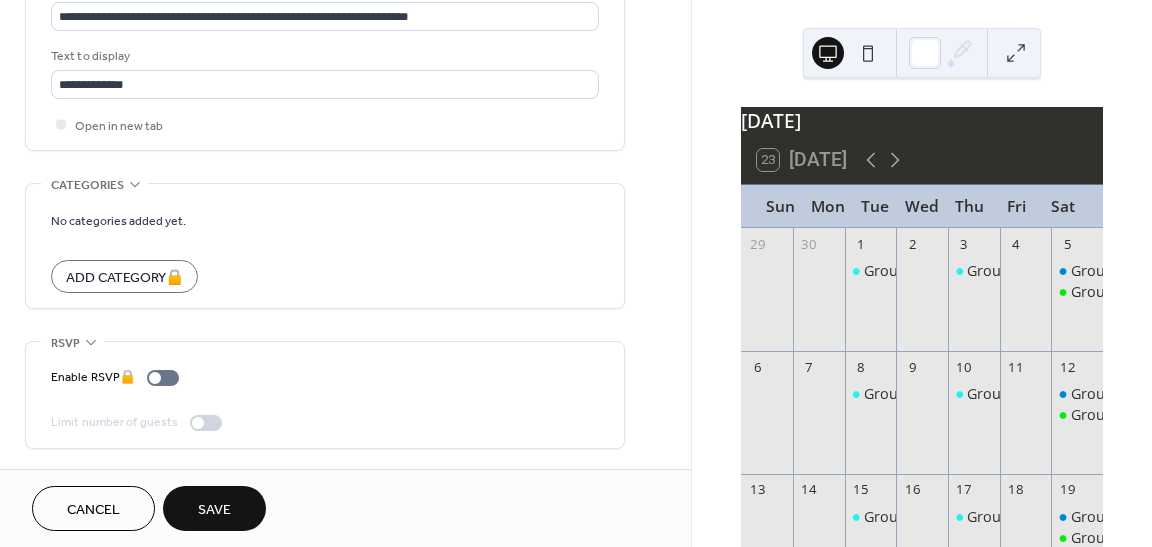 click on "Save" at bounding box center [214, 510] 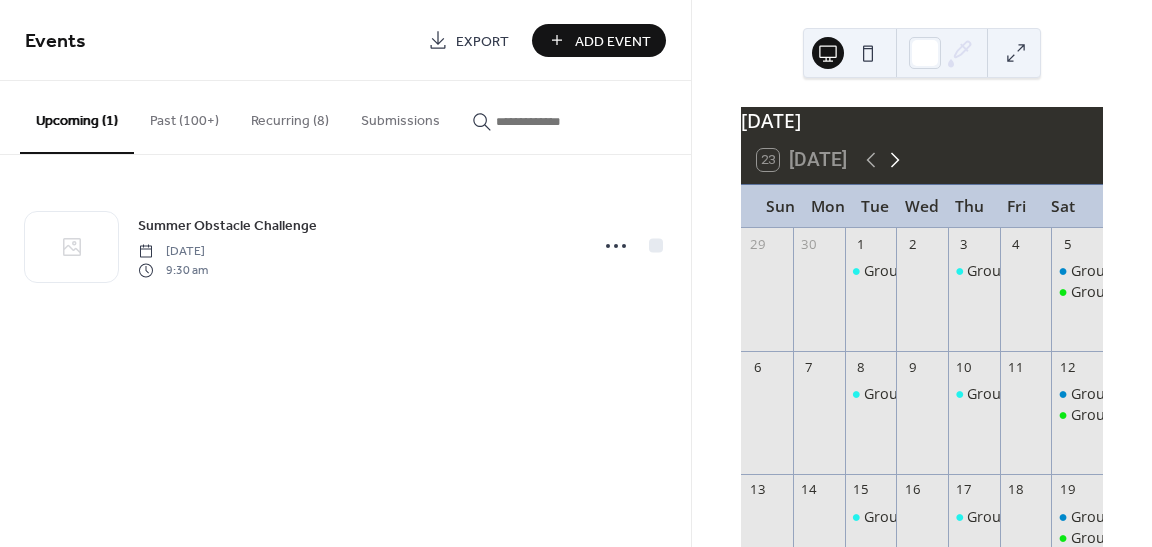 click 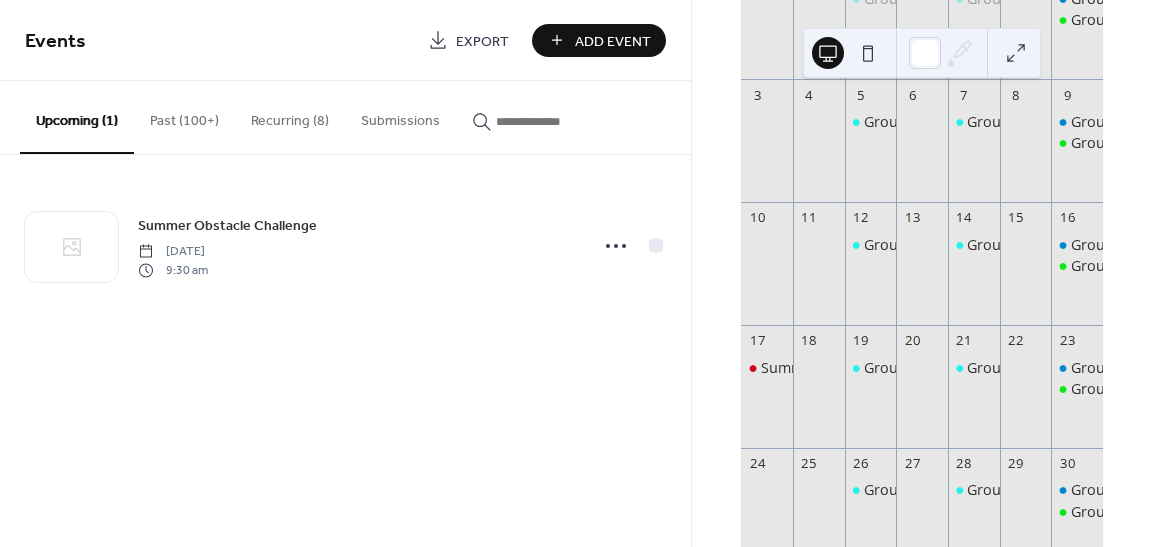 scroll, scrollTop: 274, scrollLeft: 0, axis: vertical 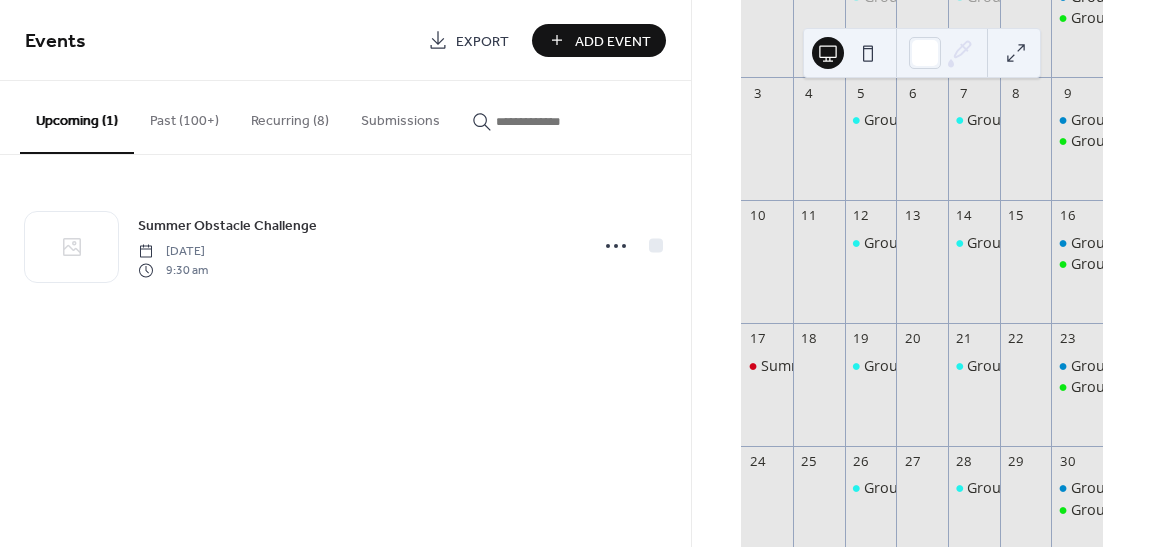 click on "Group Fitness - [GEOGRAPHIC_DATA] (Outdoors) Group Fitness - Brace YMCA (Indoors)" at bounding box center (1077, 274) 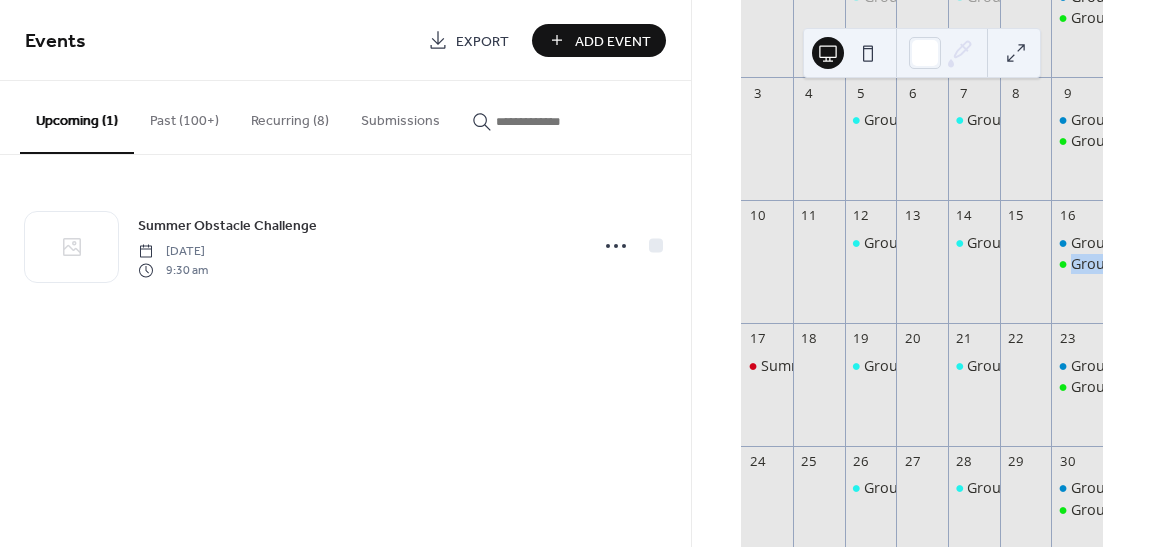 click on "Group Fitness - [GEOGRAPHIC_DATA] (Outdoors) Group Fitness - Brace YMCA (Indoors)" at bounding box center [1077, 274] 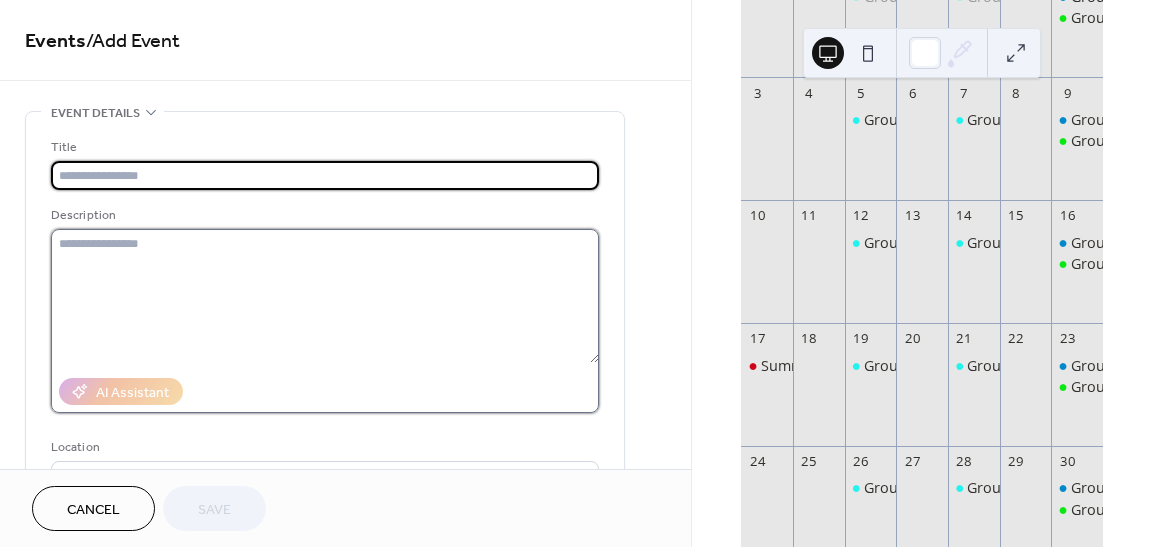 click at bounding box center [325, 296] 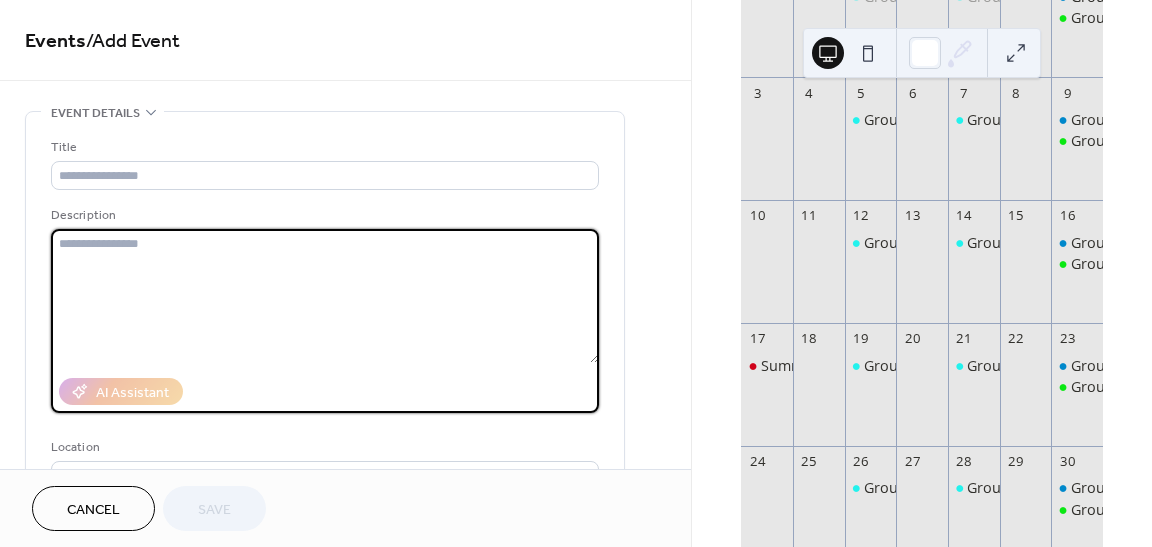 paste on "**********" 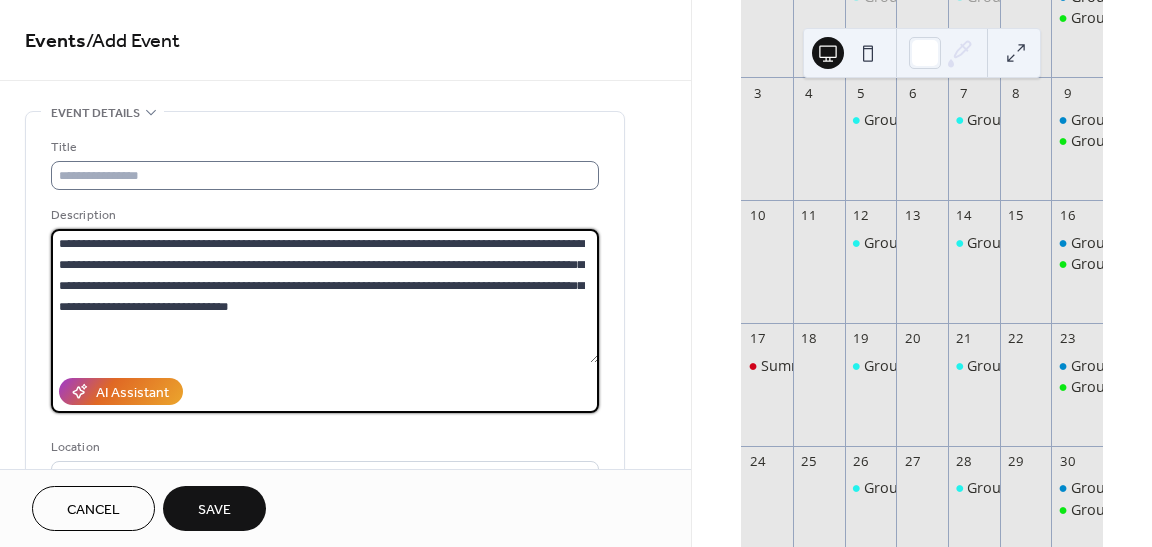 type on "**********" 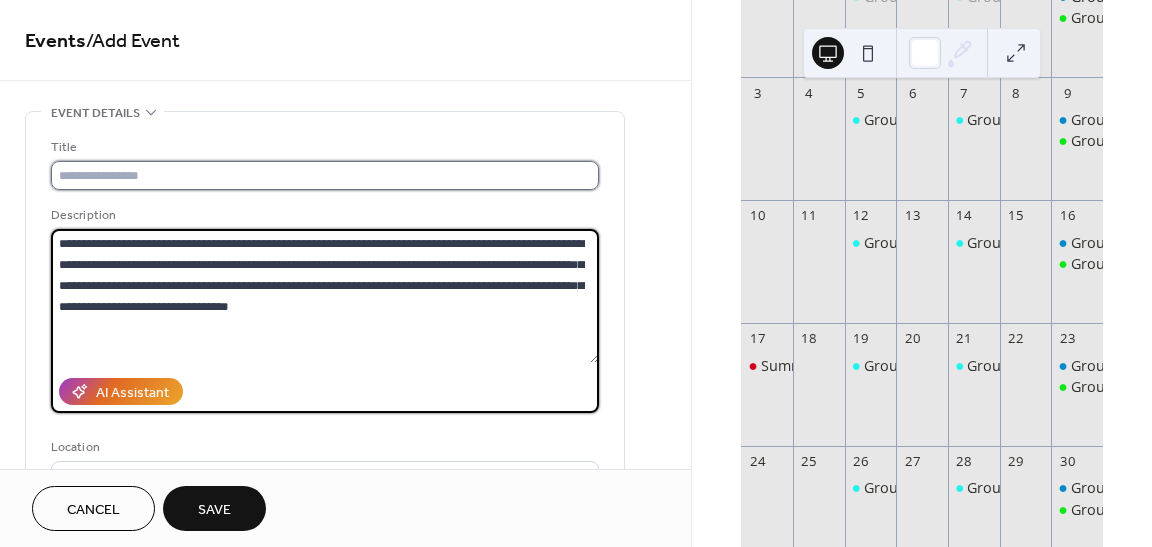 click at bounding box center [325, 175] 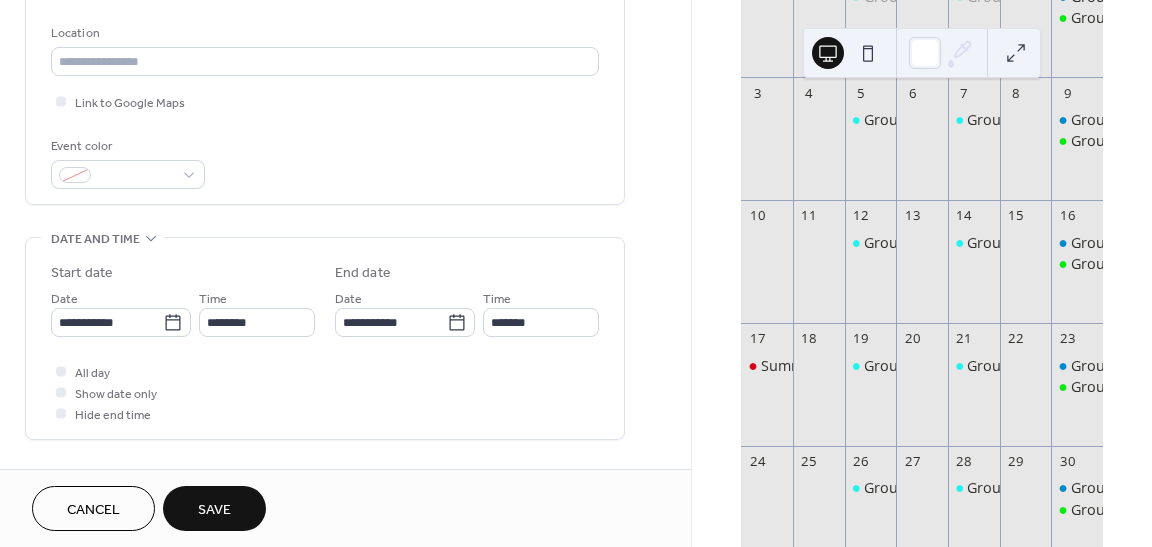 scroll, scrollTop: 615, scrollLeft: 0, axis: vertical 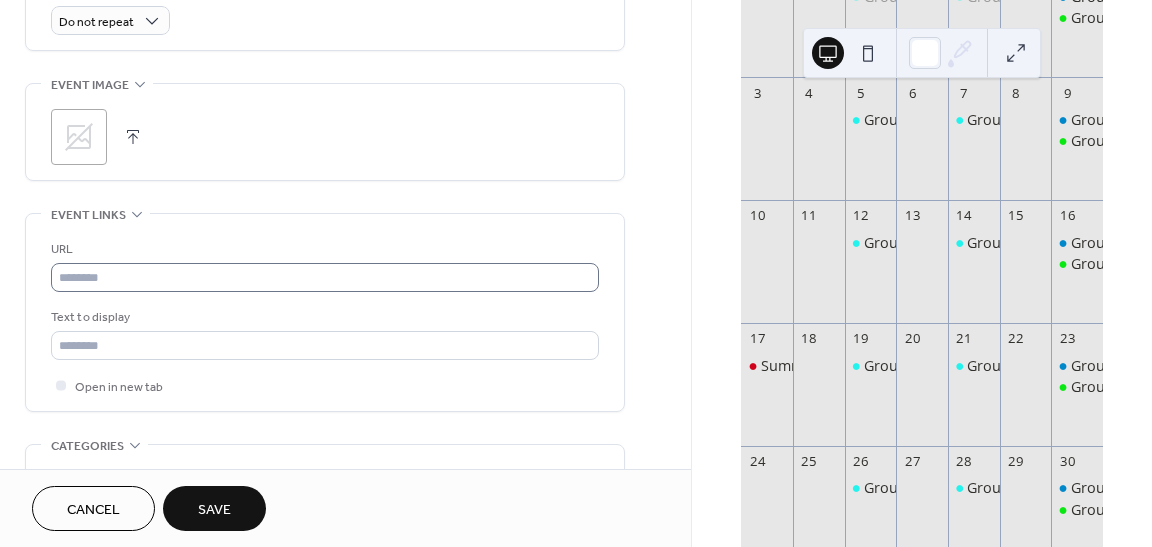 type on "**********" 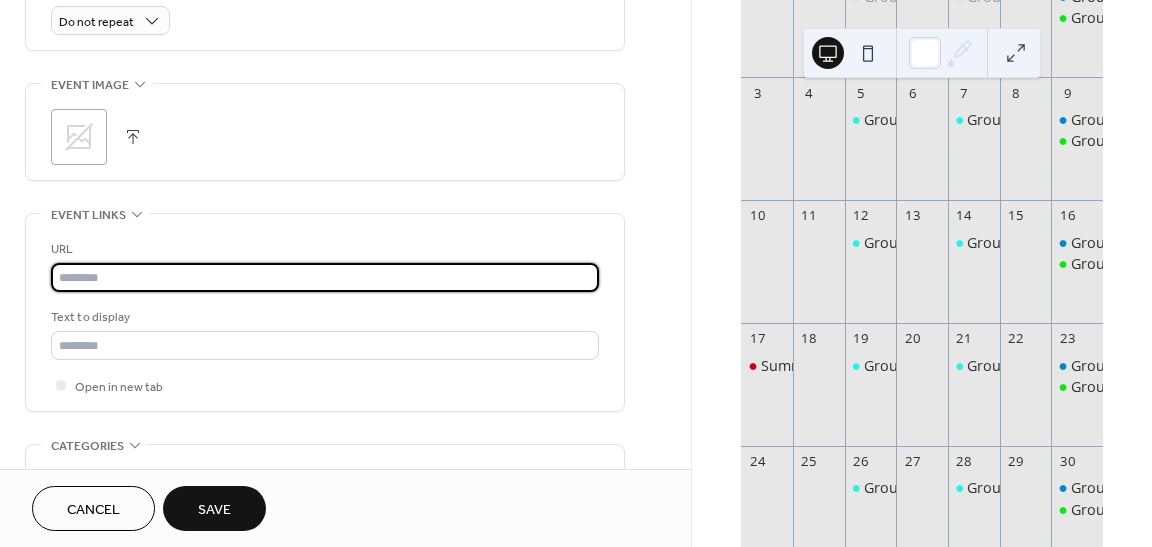 click at bounding box center (325, 277) 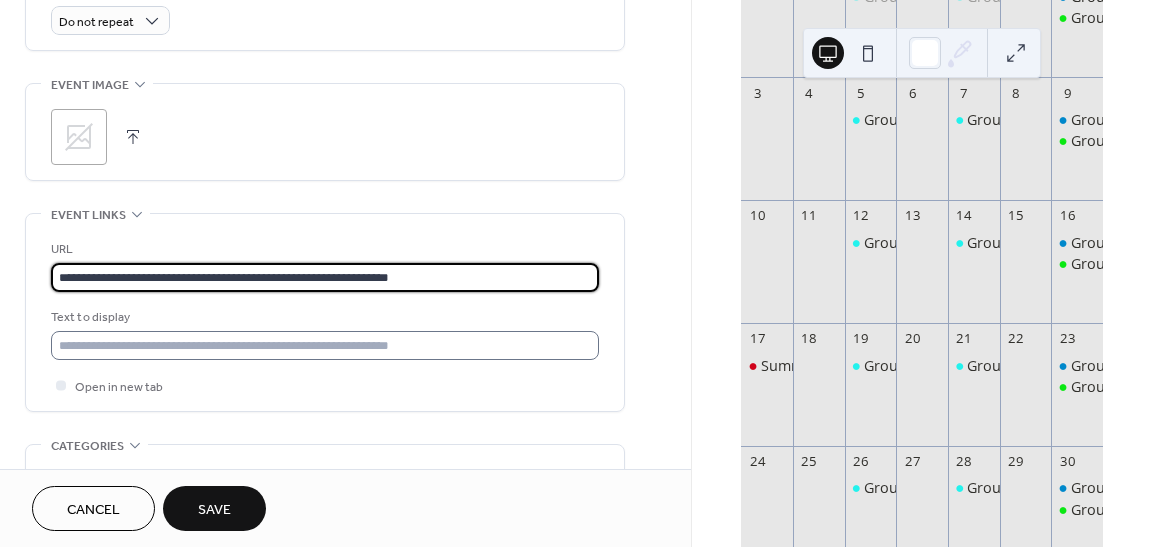 type on "**********" 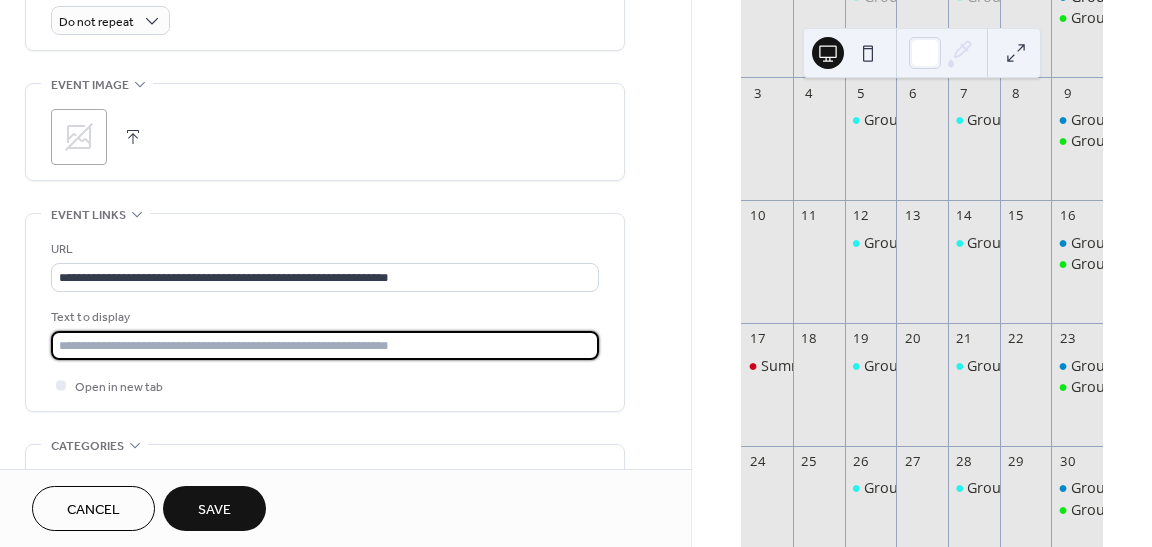 click at bounding box center (325, 345) 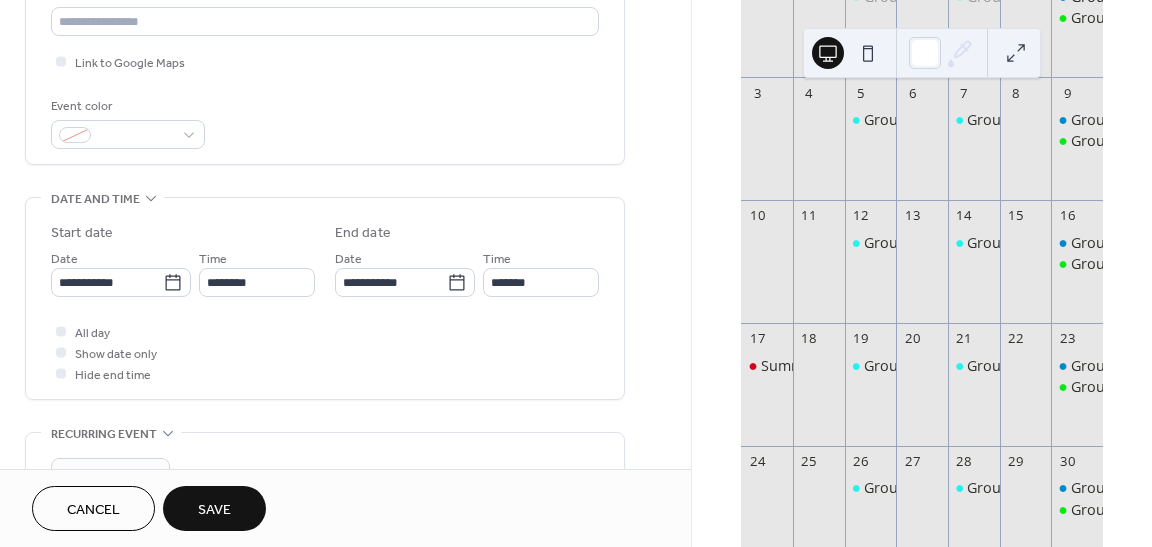scroll, scrollTop: 452, scrollLeft: 0, axis: vertical 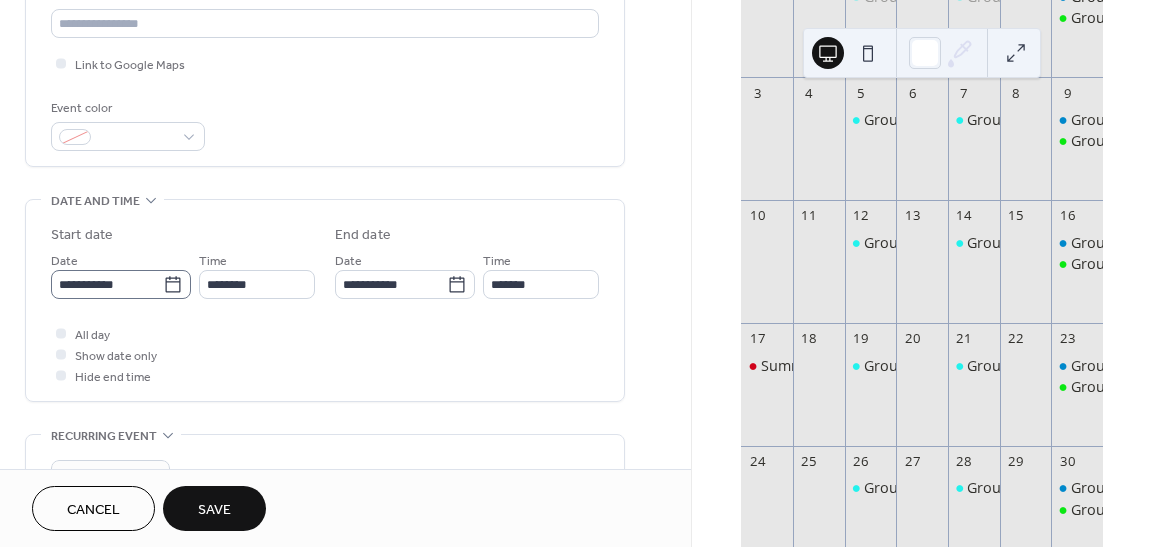 type on "**********" 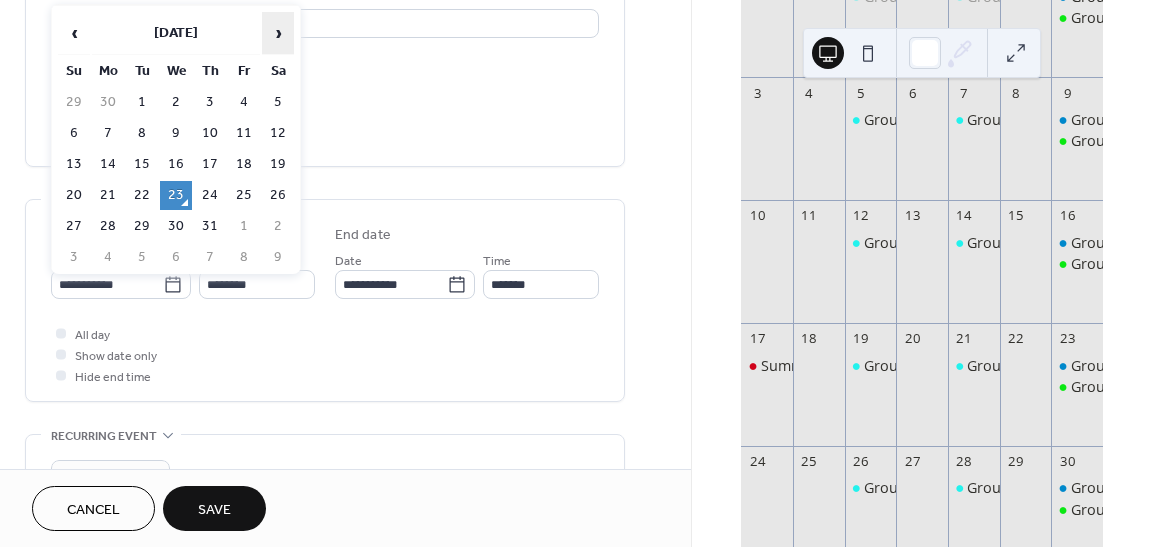 click on "›" at bounding box center (278, 33) 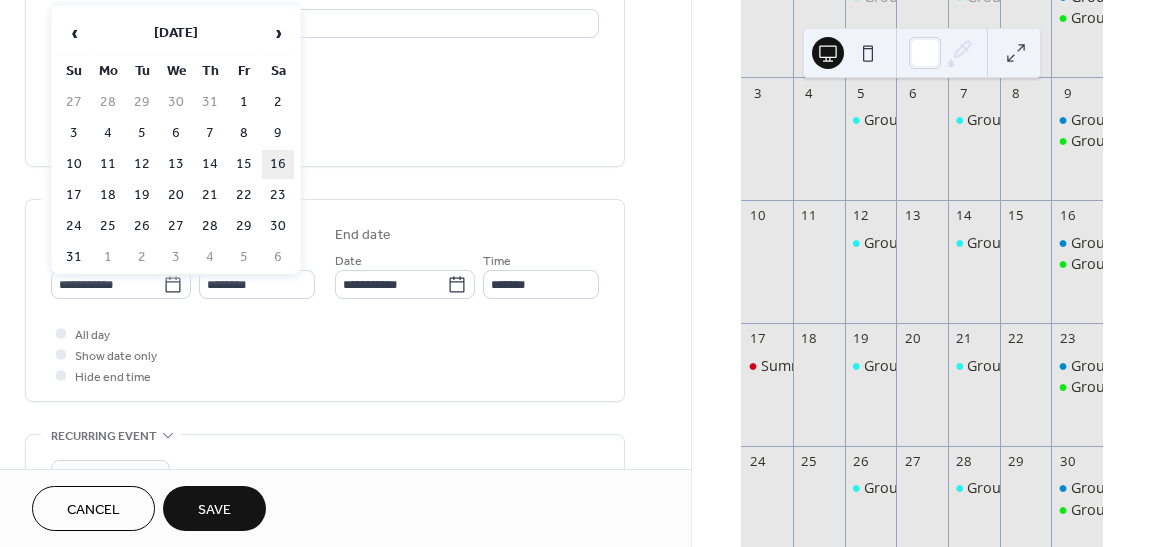 click on "16" at bounding box center [278, 164] 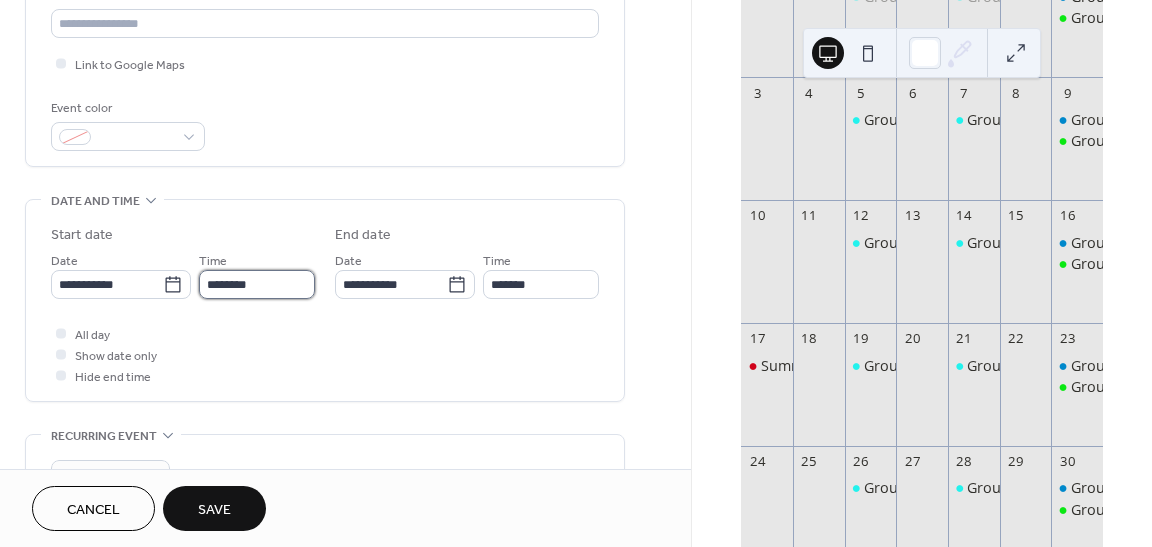 click on "********" at bounding box center (257, 284) 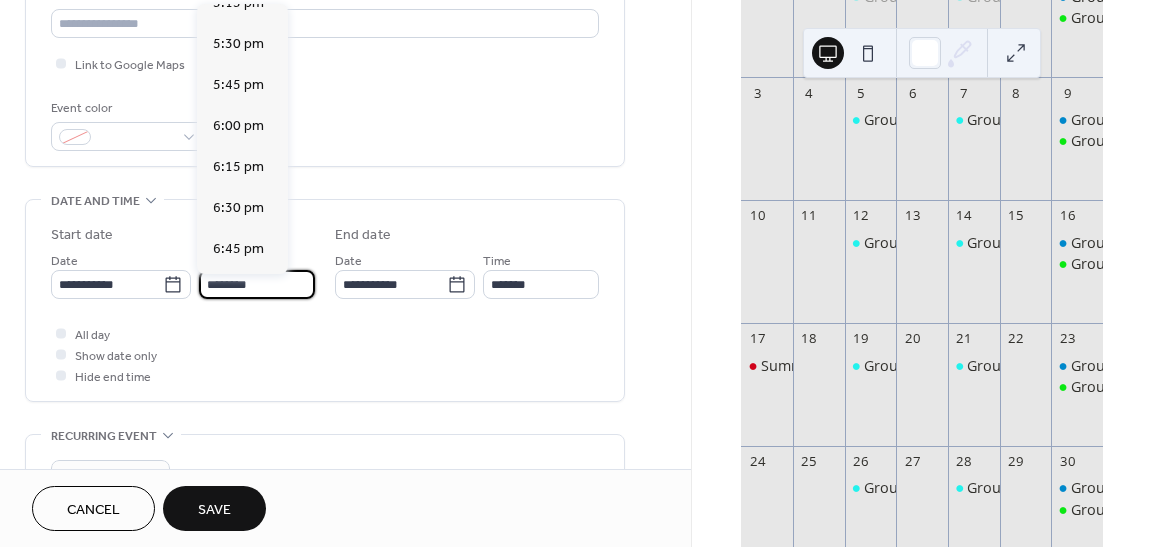 scroll, scrollTop: 2854, scrollLeft: 0, axis: vertical 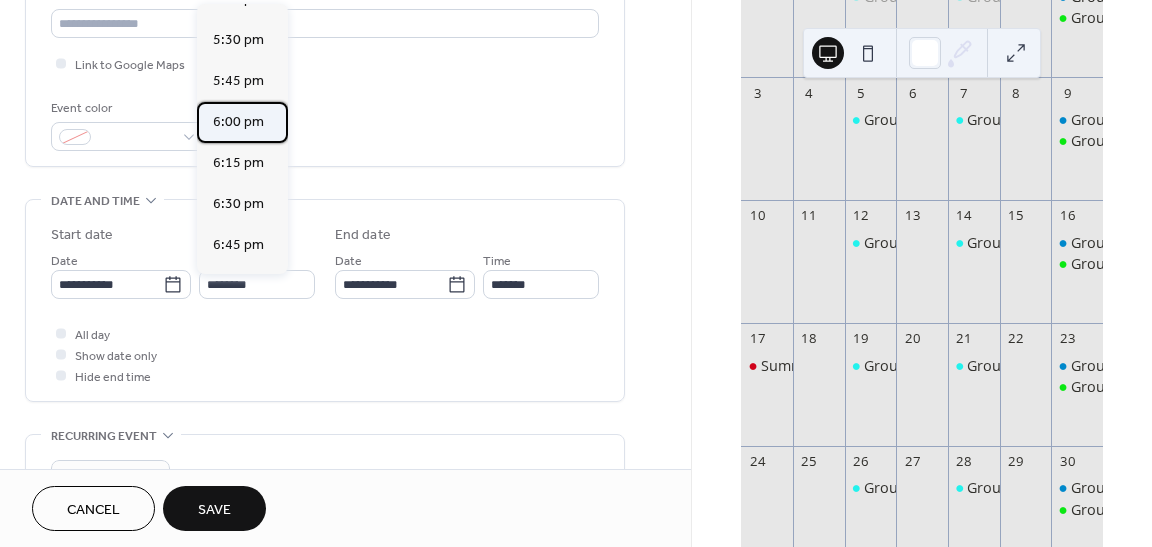 click on "6:00 pm" at bounding box center (238, 122) 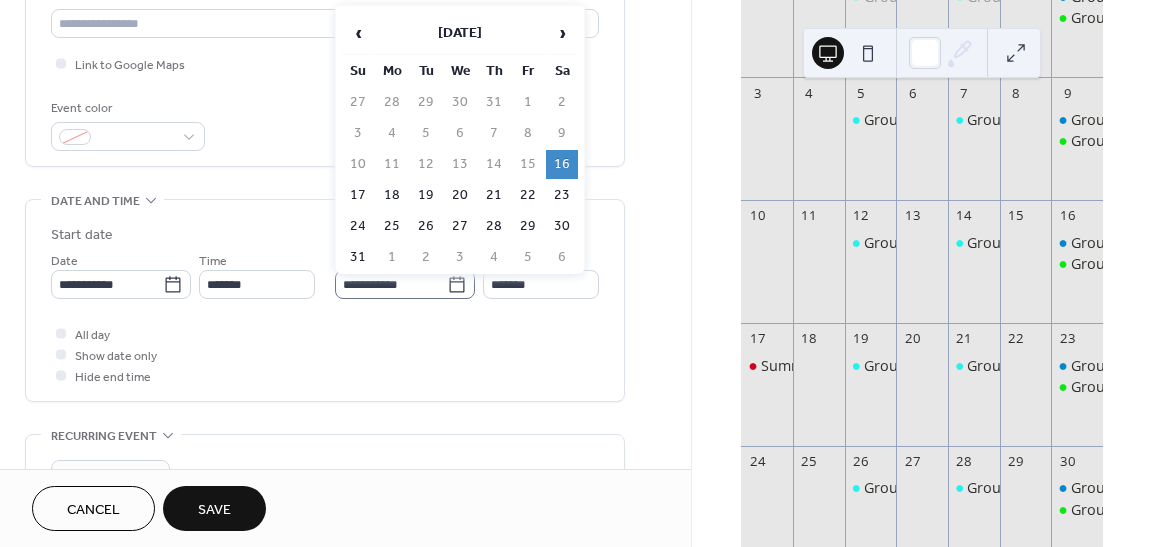 click 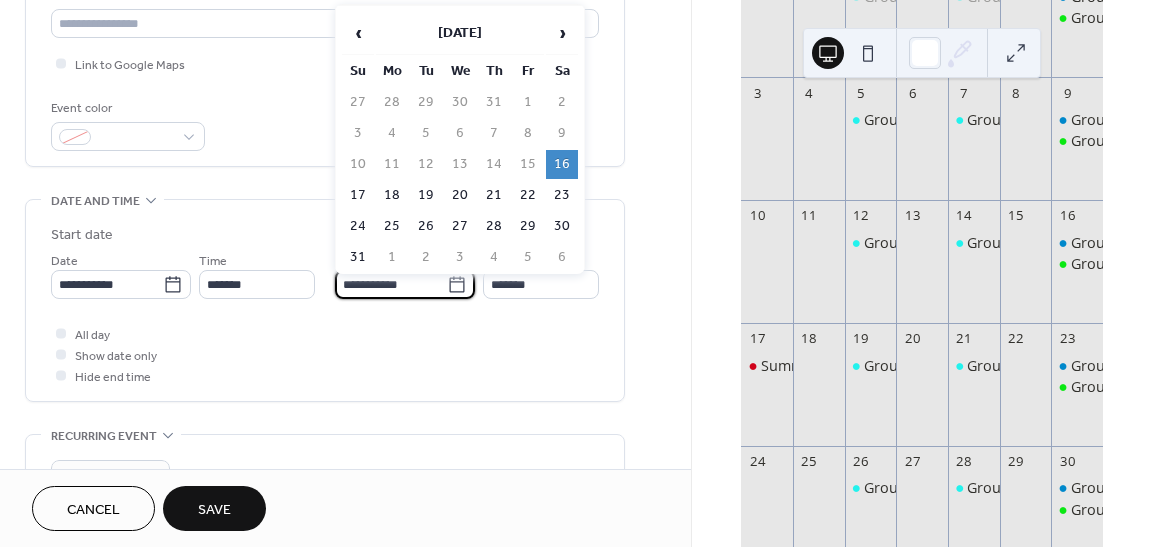 click on "All day Show date only Hide end time" at bounding box center [325, 354] 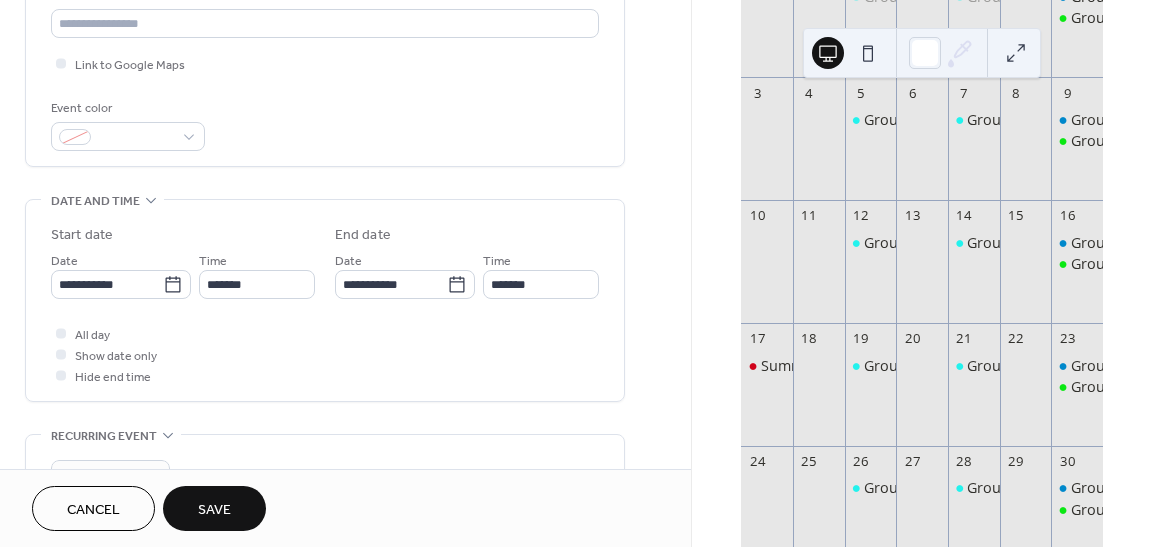 click on "Time *******" at bounding box center (541, 274) 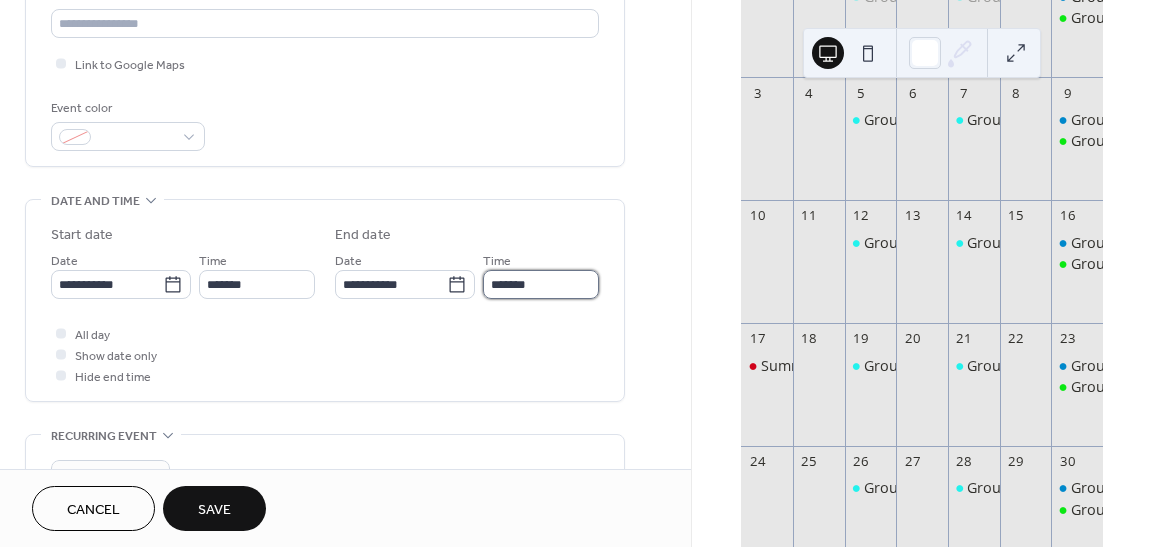 click on "*******" at bounding box center (541, 284) 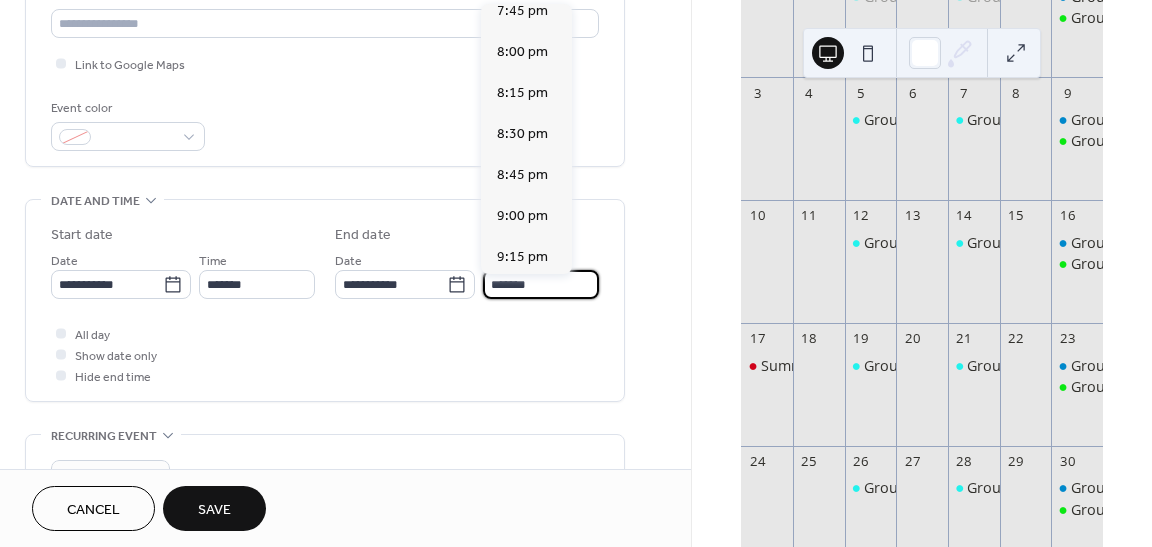 scroll, scrollTop: 269, scrollLeft: 0, axis: vertical 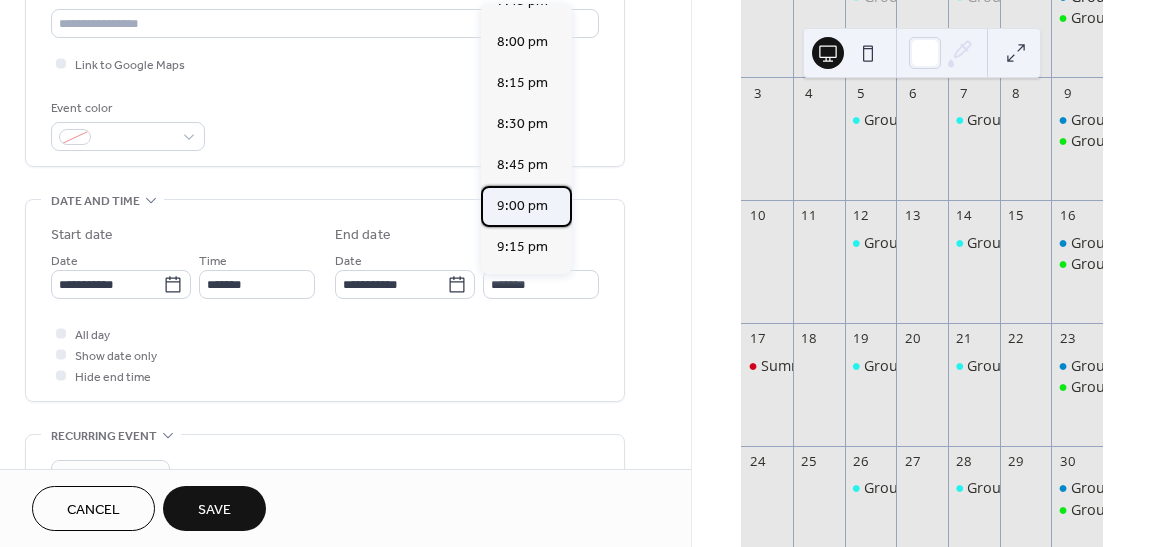 click on "9:00 pm" at bounding box center [522, 206] 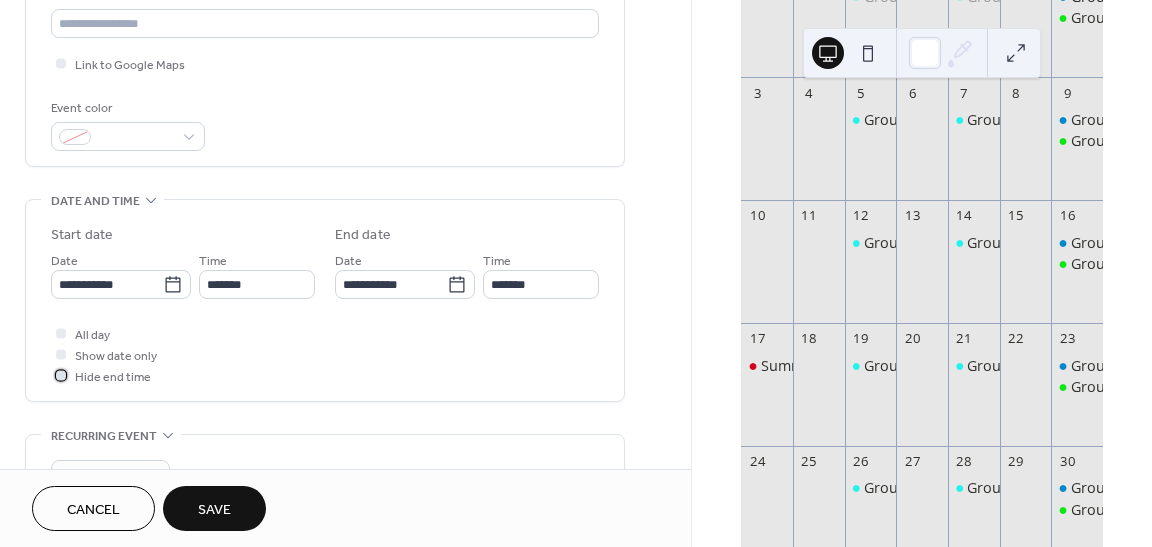 click on "Hide end time" at bounding box center (113, 377) 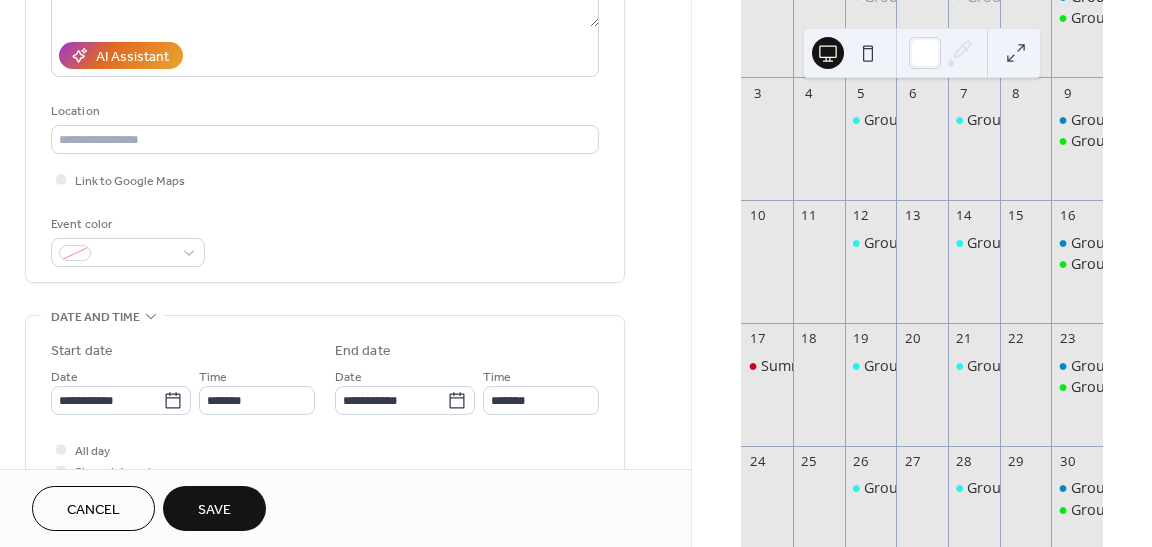 scroll, scrollTop: 217, scrollLeft: 0, axis: vertical 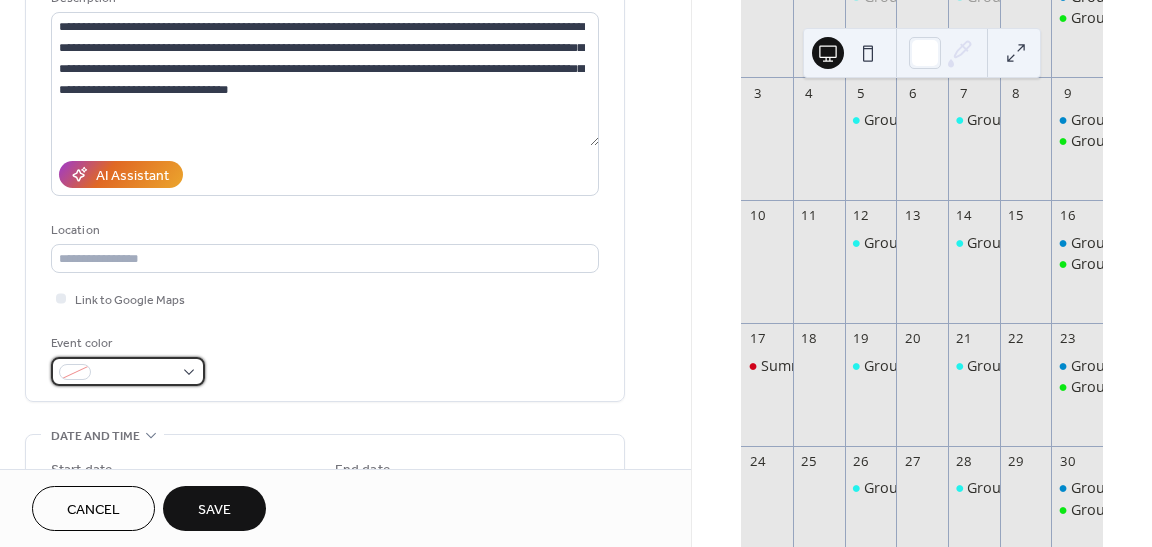 click at bounding box center [128, 371] 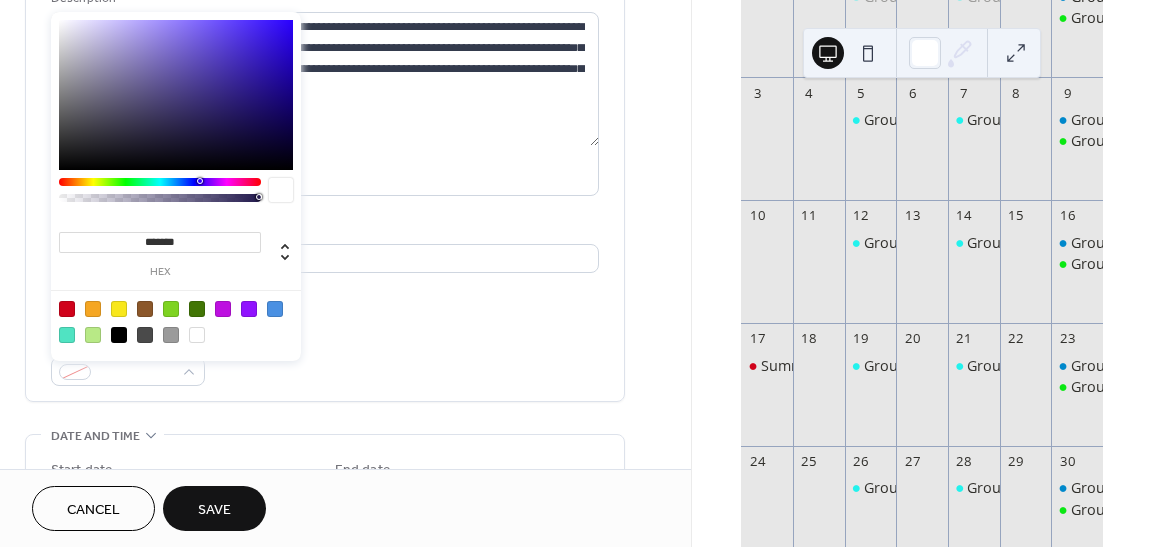 click at bounding box center [93, 309] 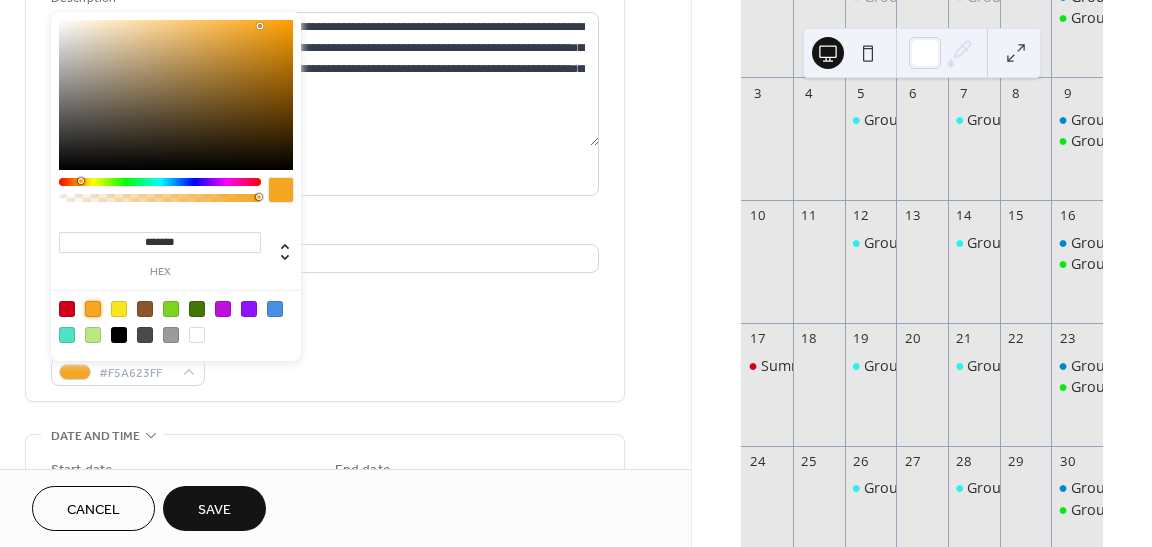 click on "**********" at bounding box center (325, 153) 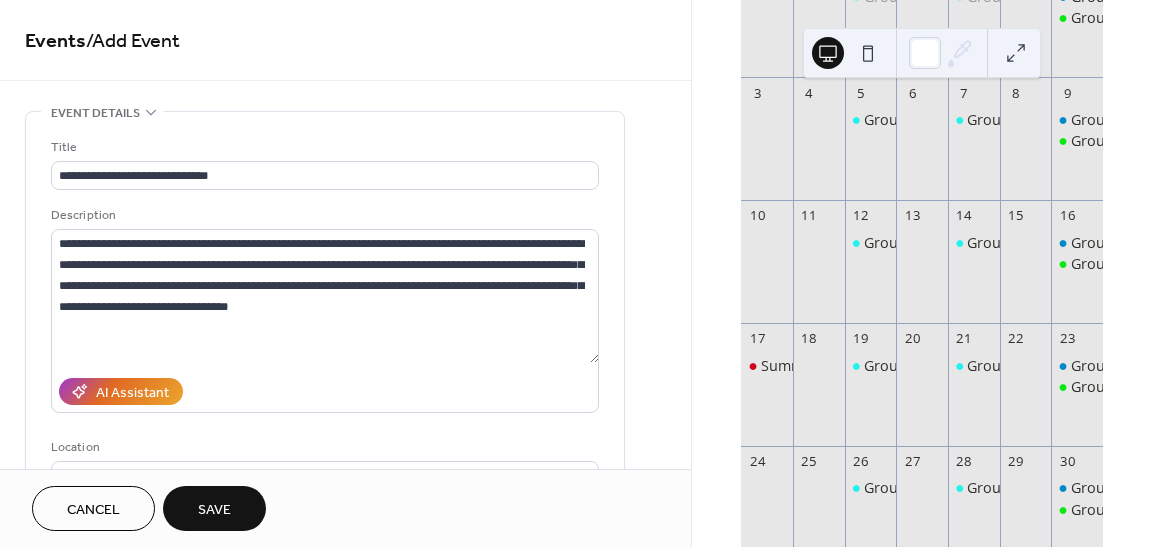 scroll, scrollTop: 0, scrollLeft: 0, axis: both 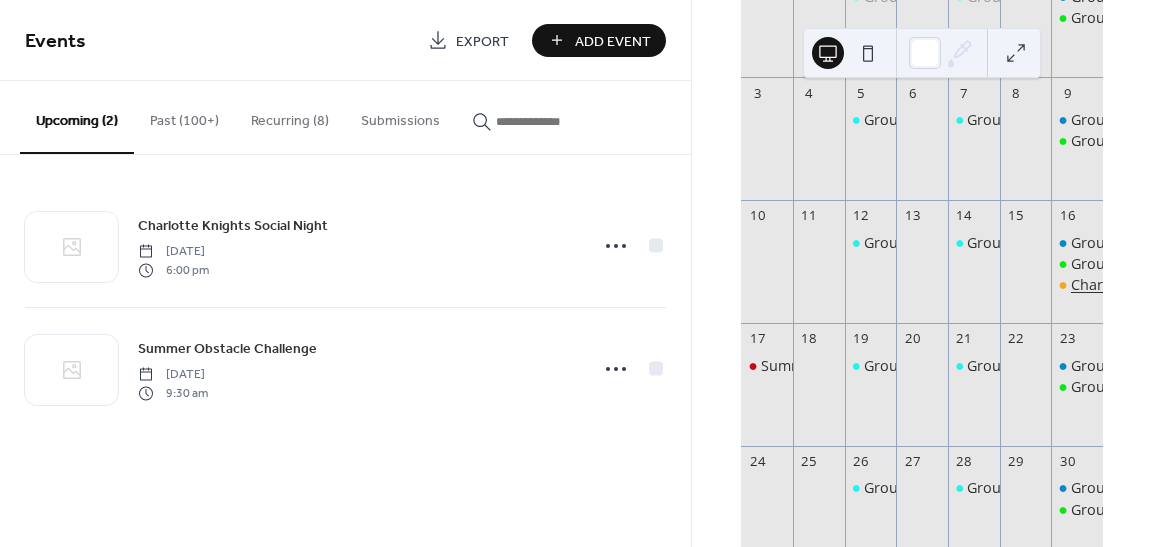 click on "Charlotte Knights Social Night" at bounding box center (1172, 285) 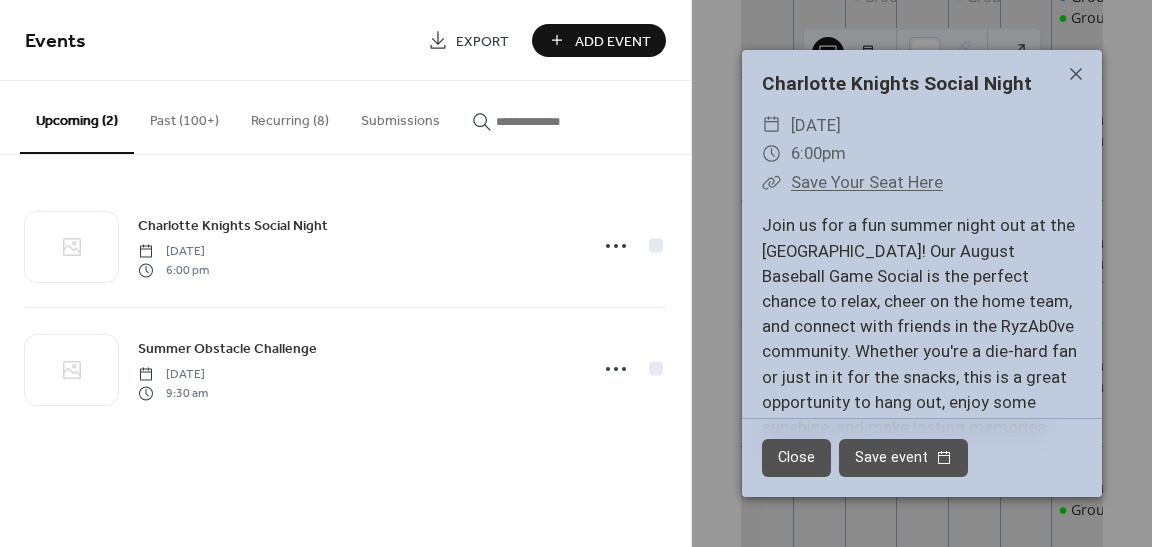 click on "Save Your Seat Here" at bounding box center (867, 182) 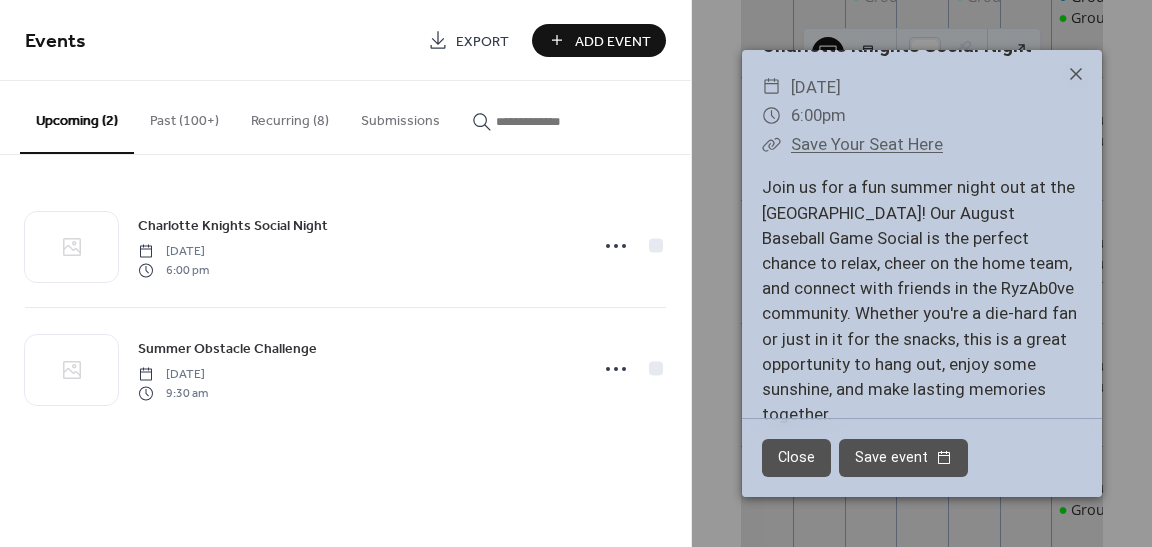 scroll, scrollTop: 37, scrollLeft: 0, axis: vertical 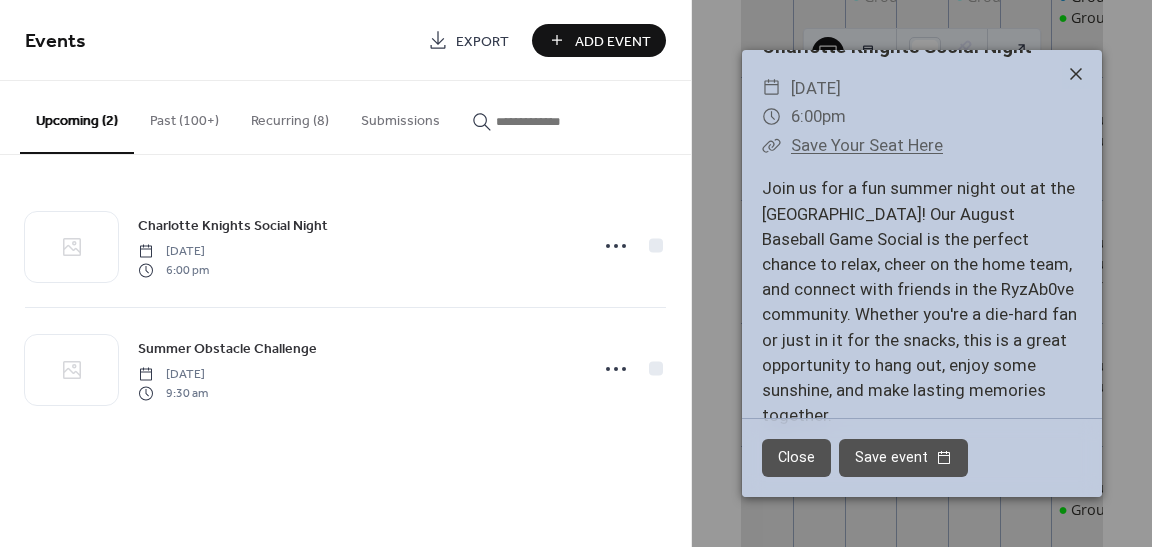 click 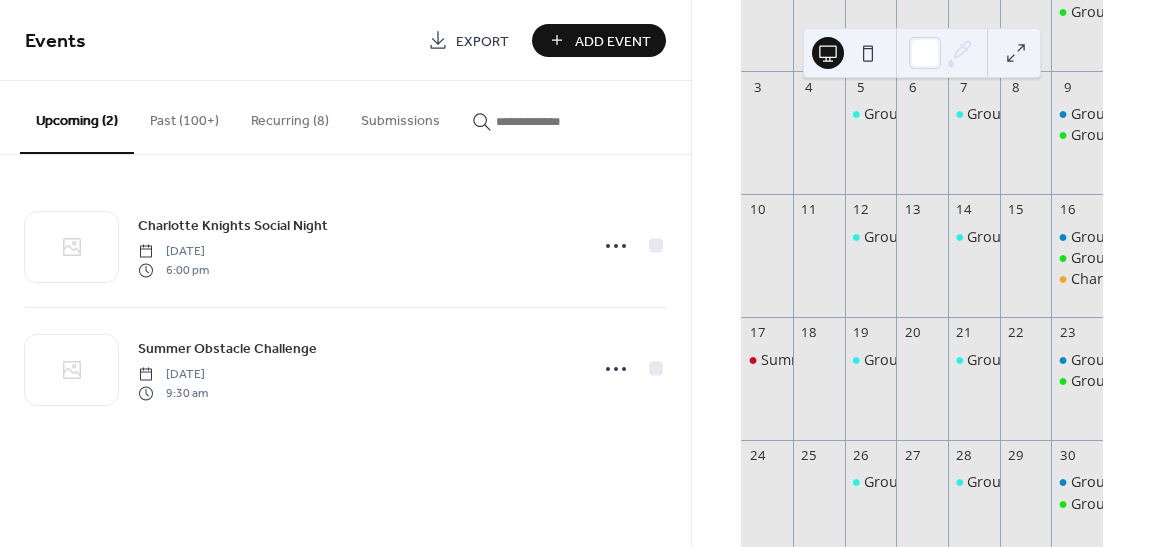 scroll, scrollTop: 291, scrollLeft: 0, axis: vertical 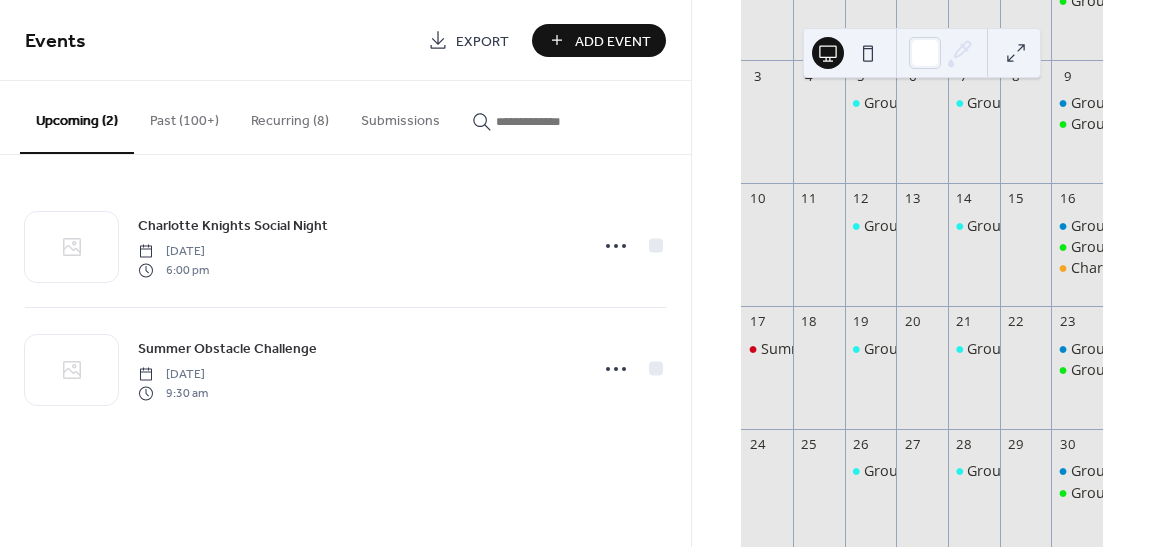 click on "Add Event" at bounding box center (613, 41) 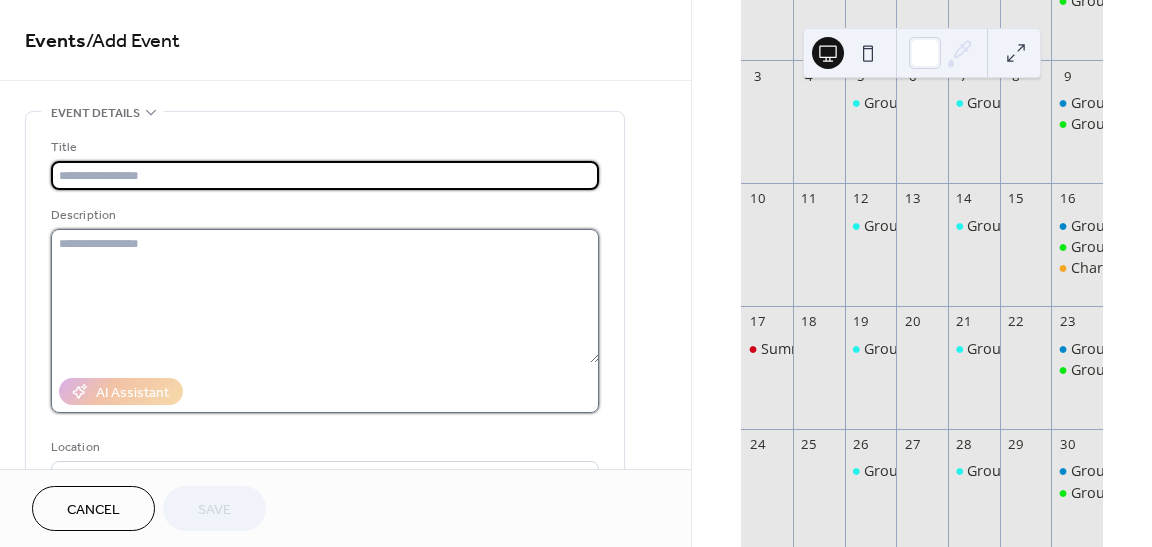 click at bounding box center [325, 296] 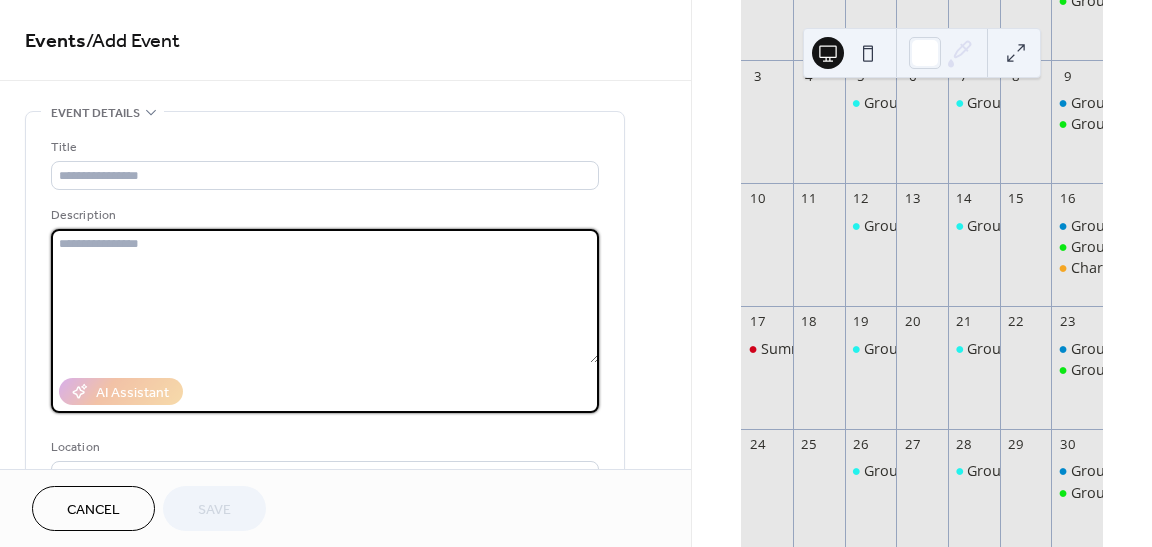 paste on "**********" 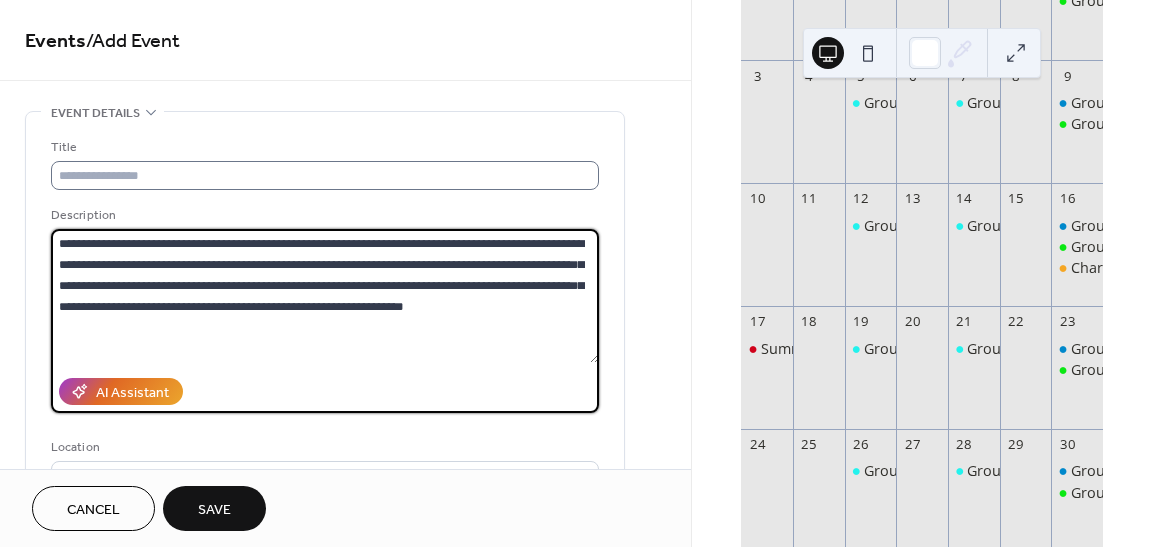 type on "**********" 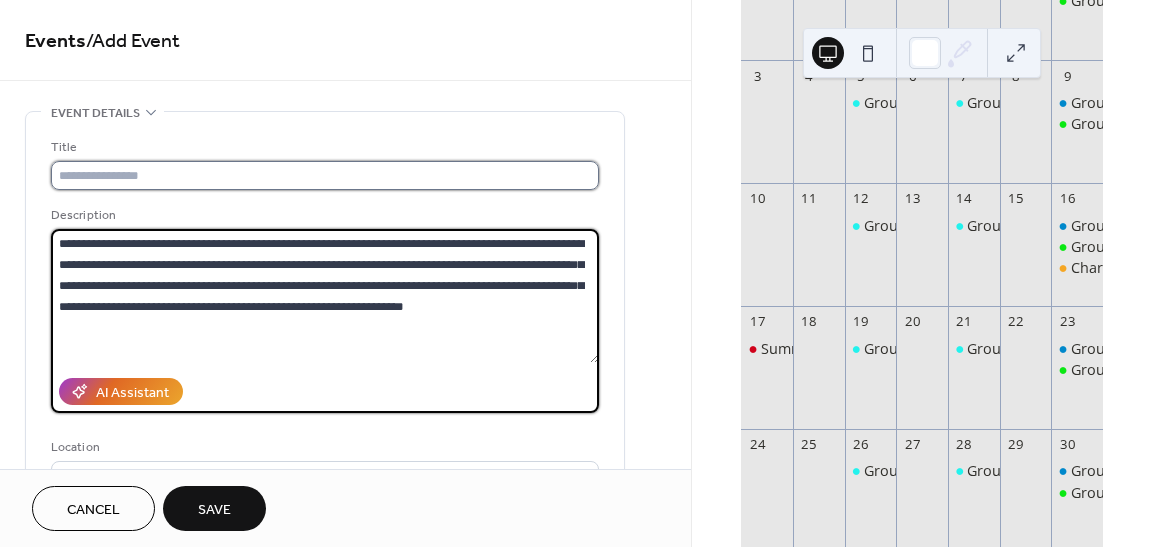 click at bounding box center [325, 175] 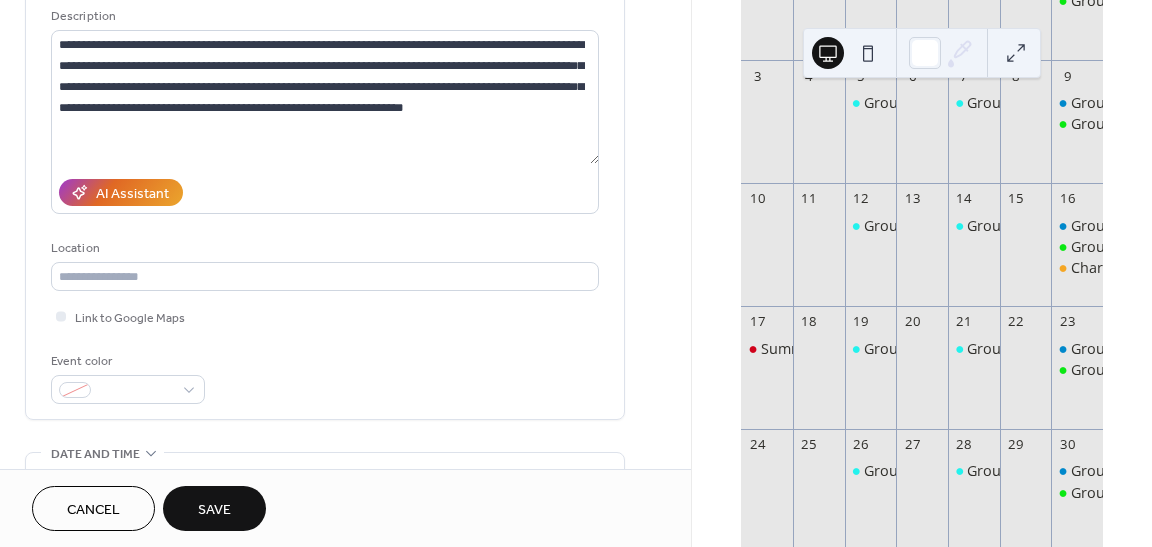 scroll, scrollTop: 202, scrollLeft: 0, axis: vertical 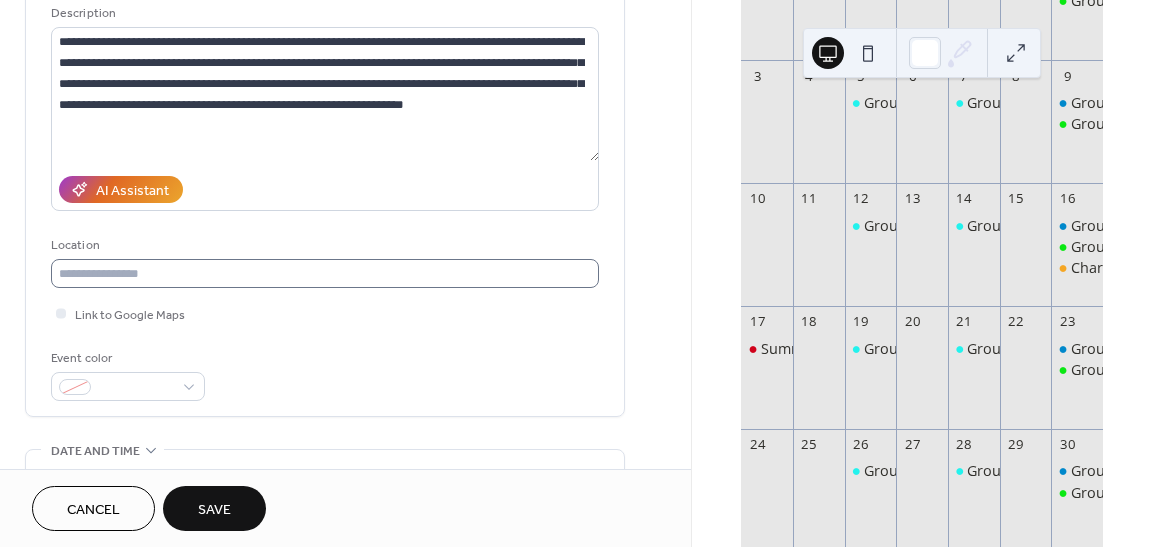 type on "**********" 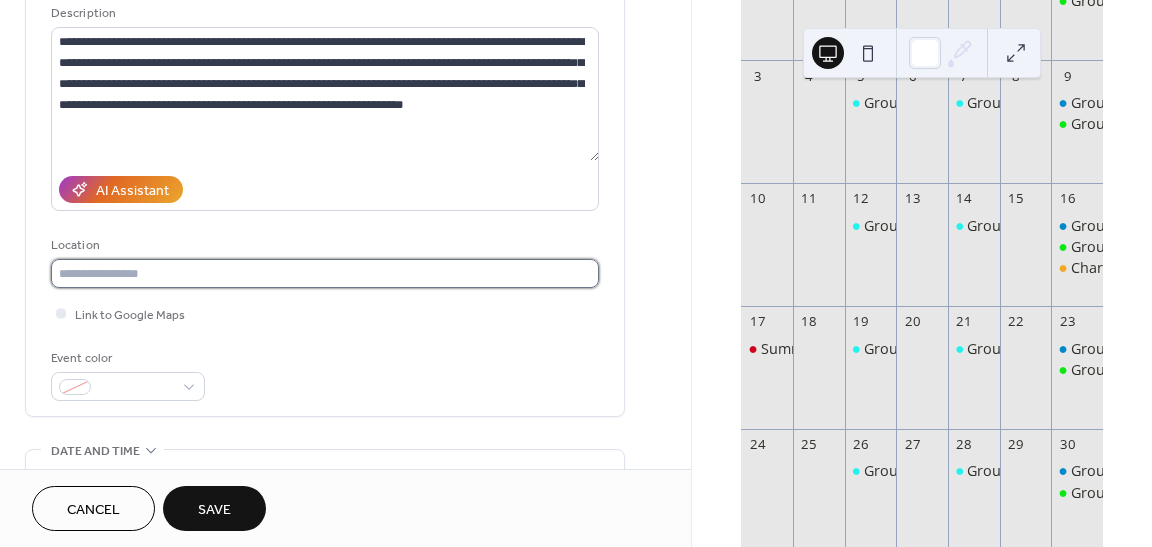 click at bounding box center [325, 273] 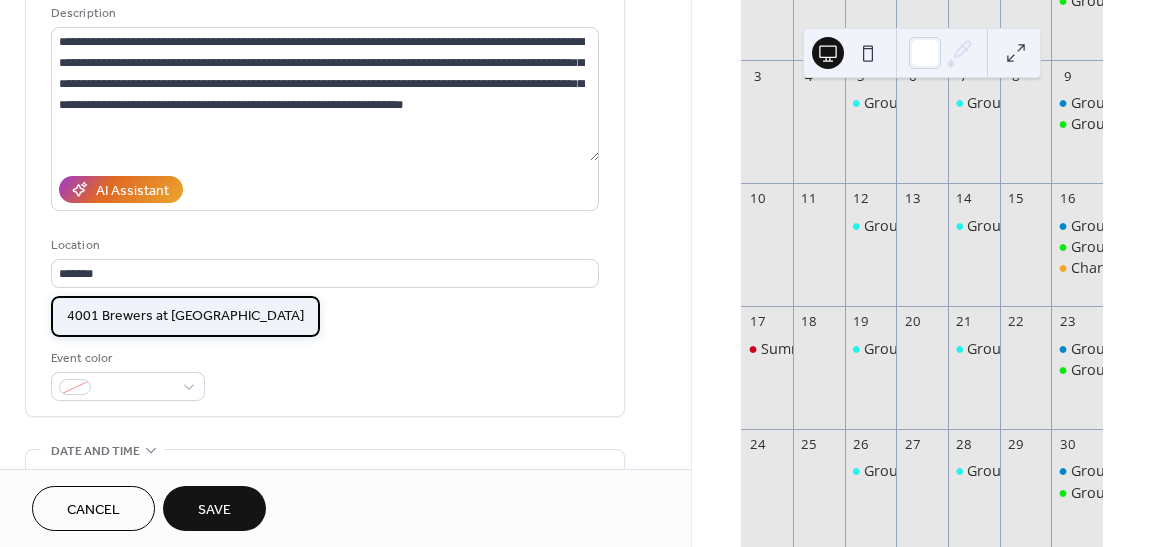click on "4001 Brewers at [GEOGRAPHIC_DATA]" at bounding box center [185, 316] 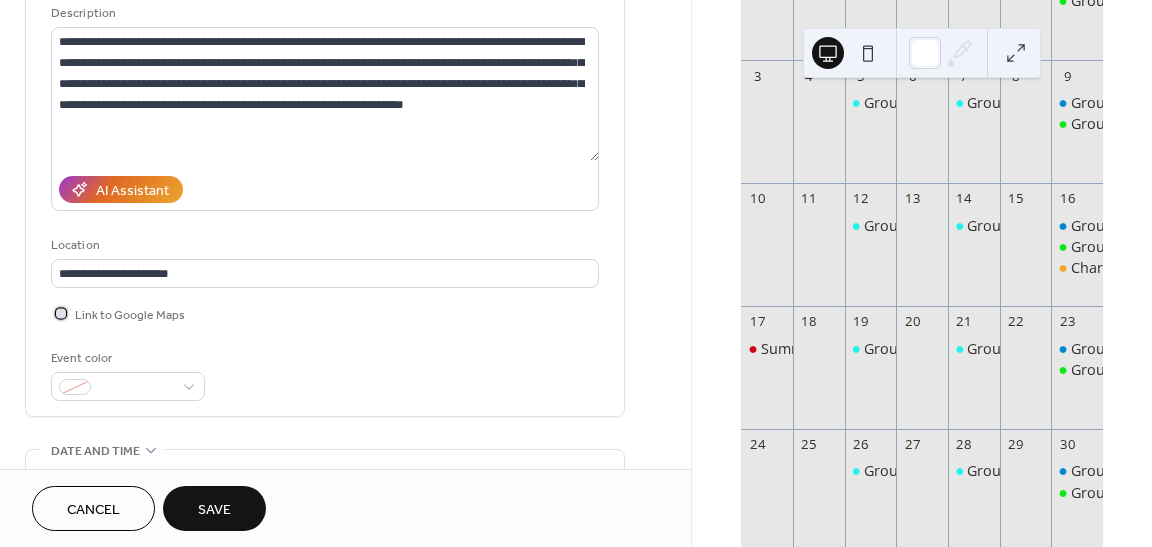 click on "Link to Google Maps" at bounding box center [130, 315] 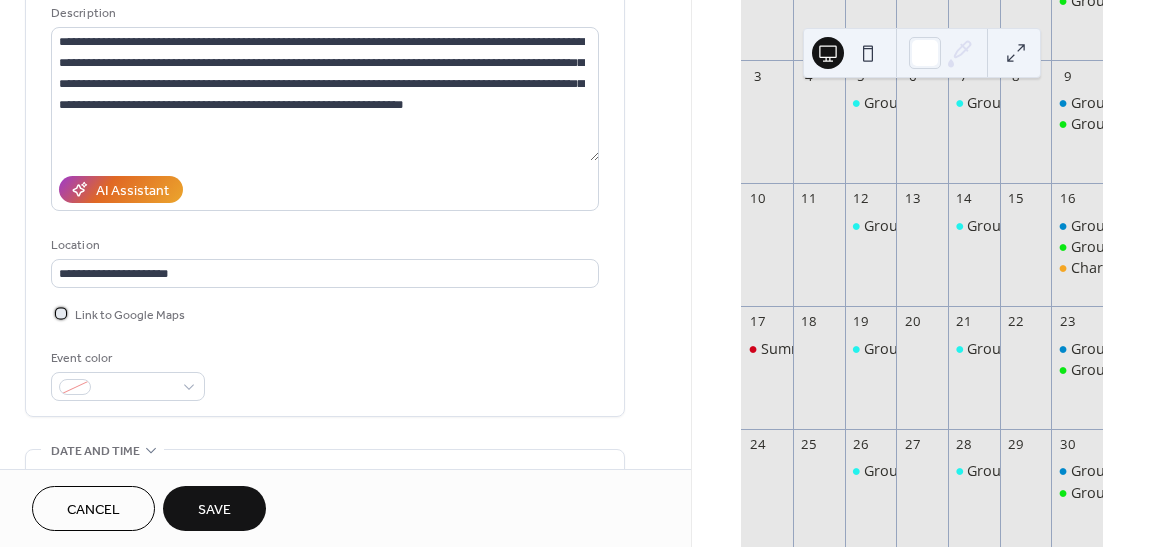 scroll, scrollTop: 292, scrollLeft: 0, axis: vertical 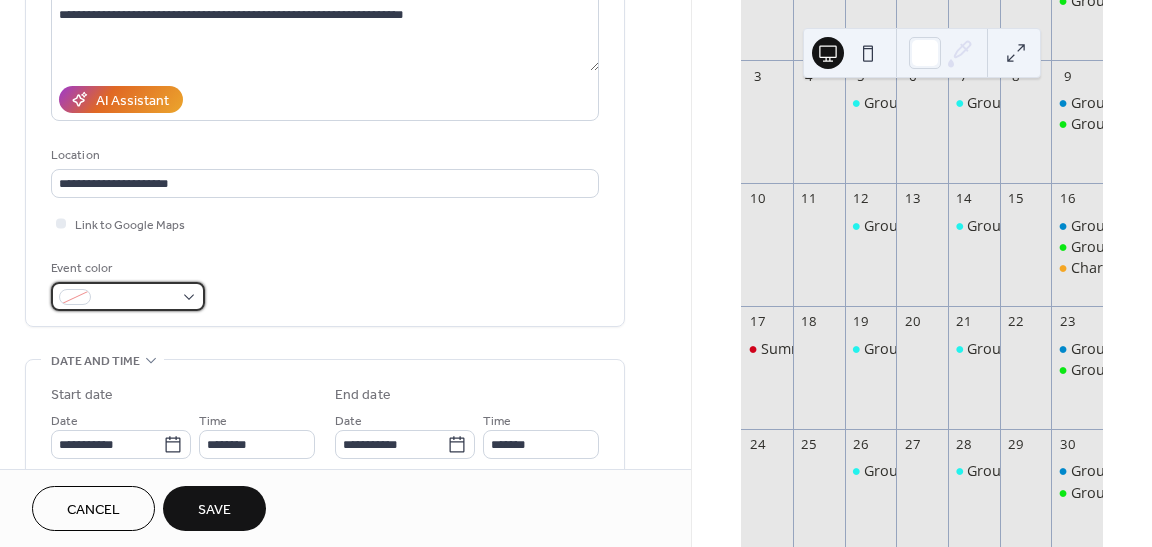click at bounding box center (128, 296) 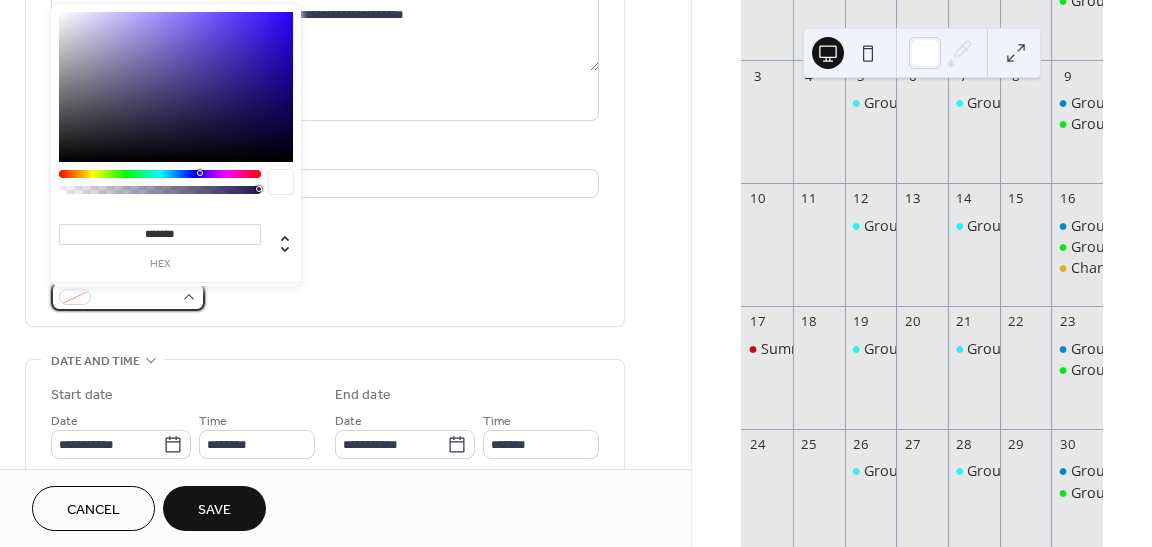 click at bounding box center [128, 296] 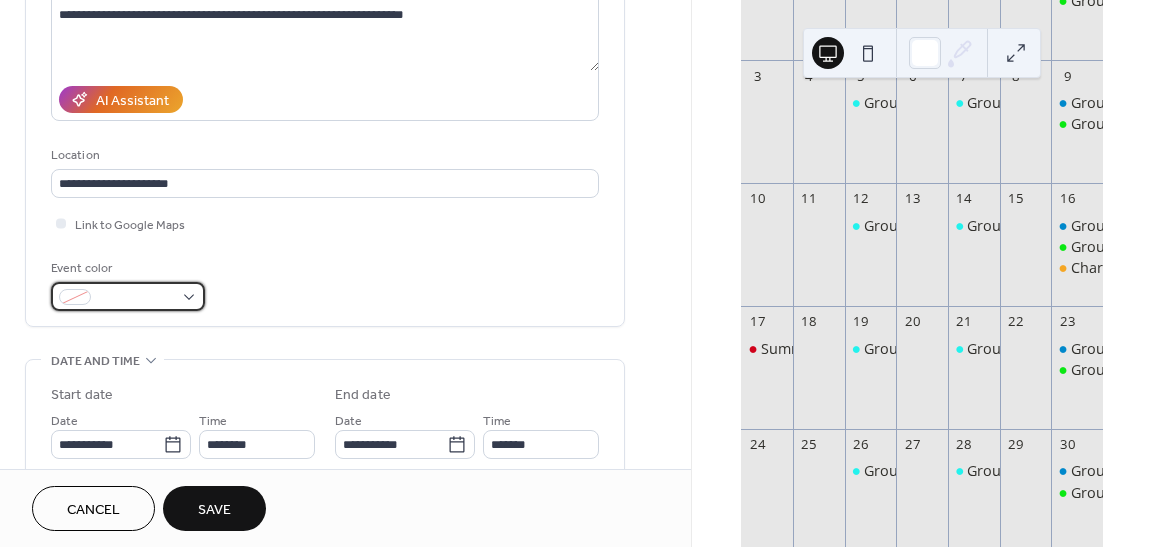 click at bounding box center [128, 296] 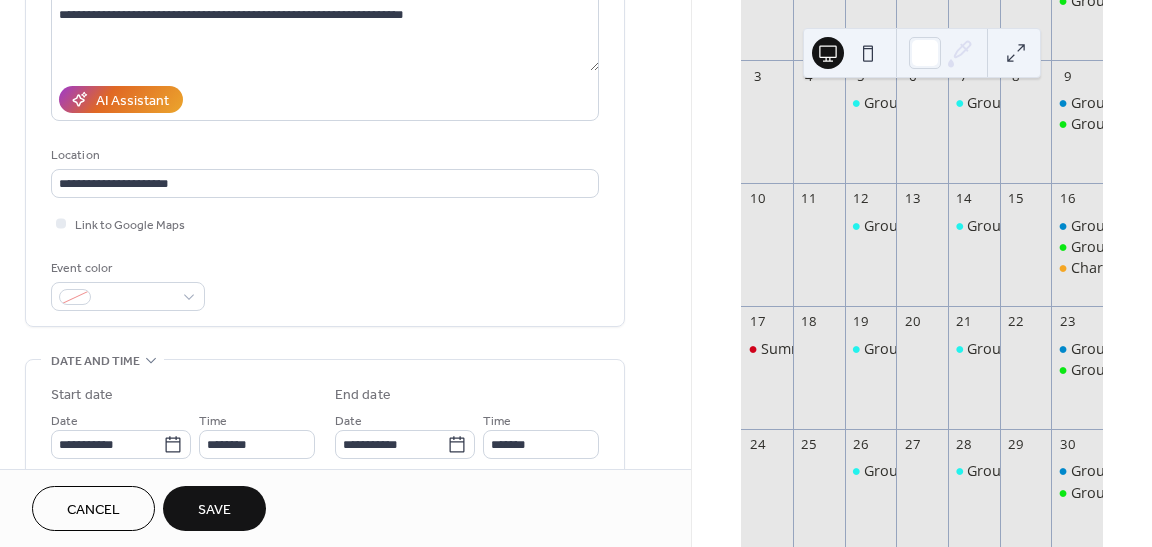 click on "Event color" at bounding box center (325, 284) 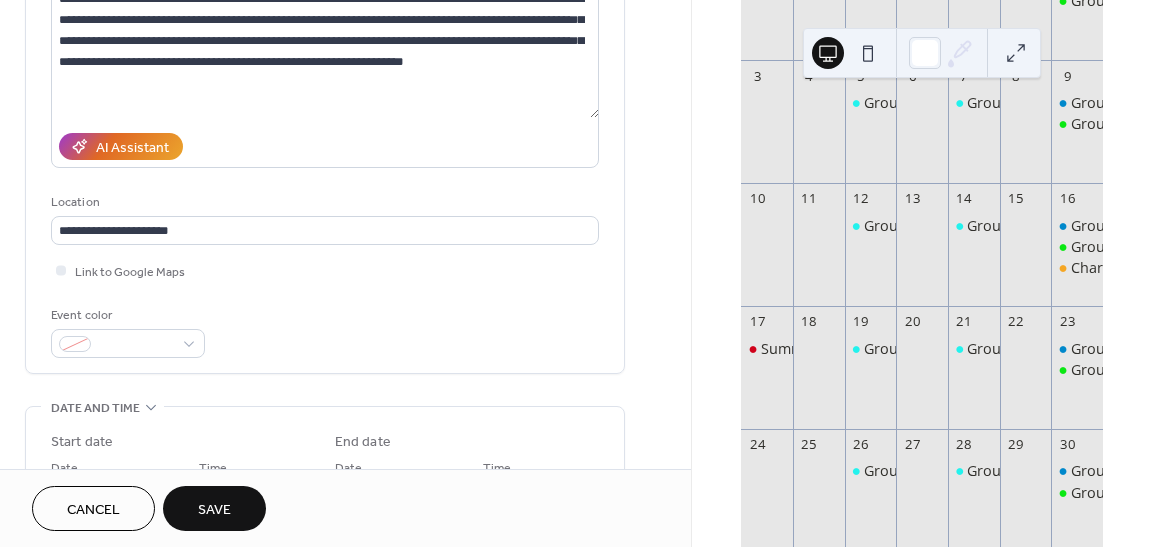 scroll, scrollTop: 246, scrollLeft: 0, axis: vertical 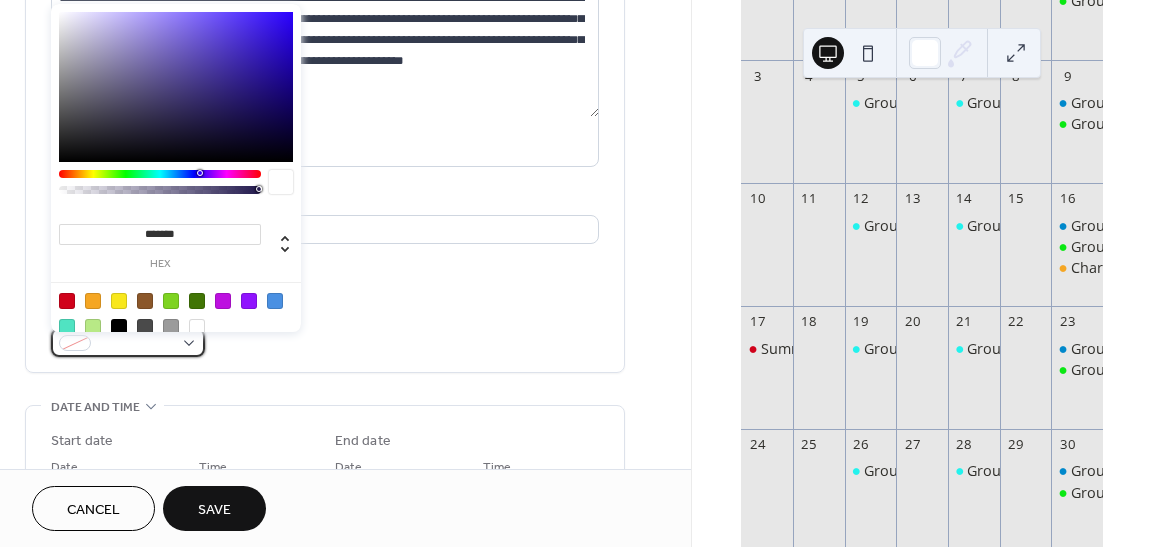 click at bounding box center [75, 343] 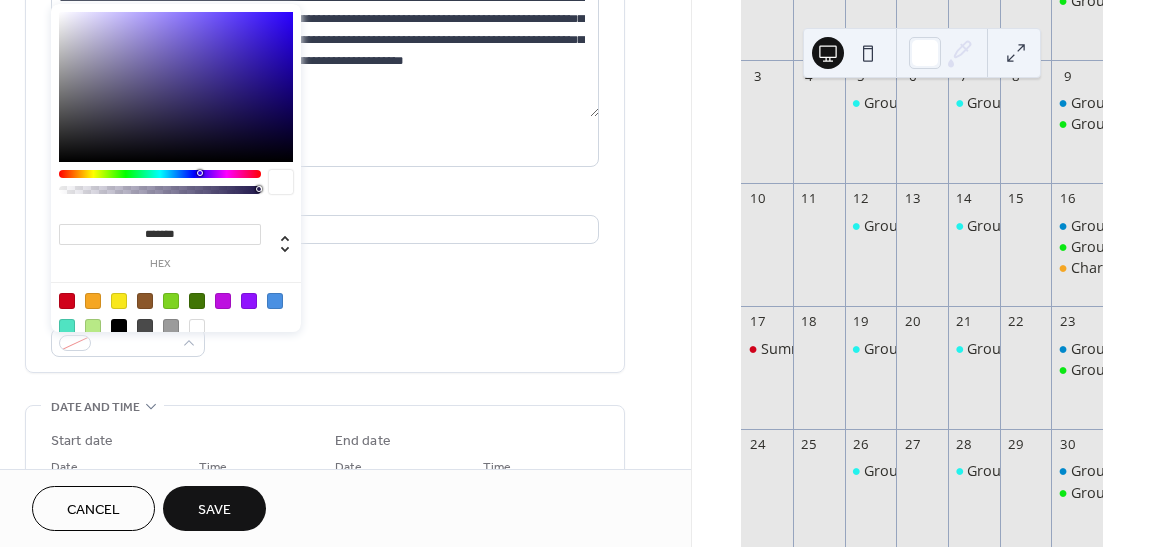 click at bounding box center [93, 301] 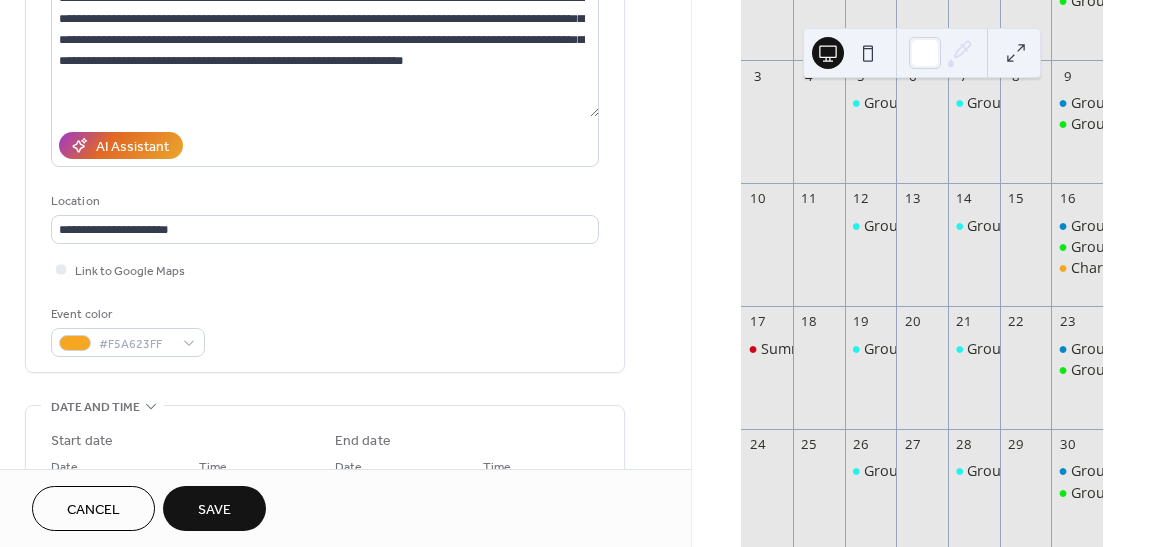 click on "Link to Google Maps" at bounding box center (325, 269) 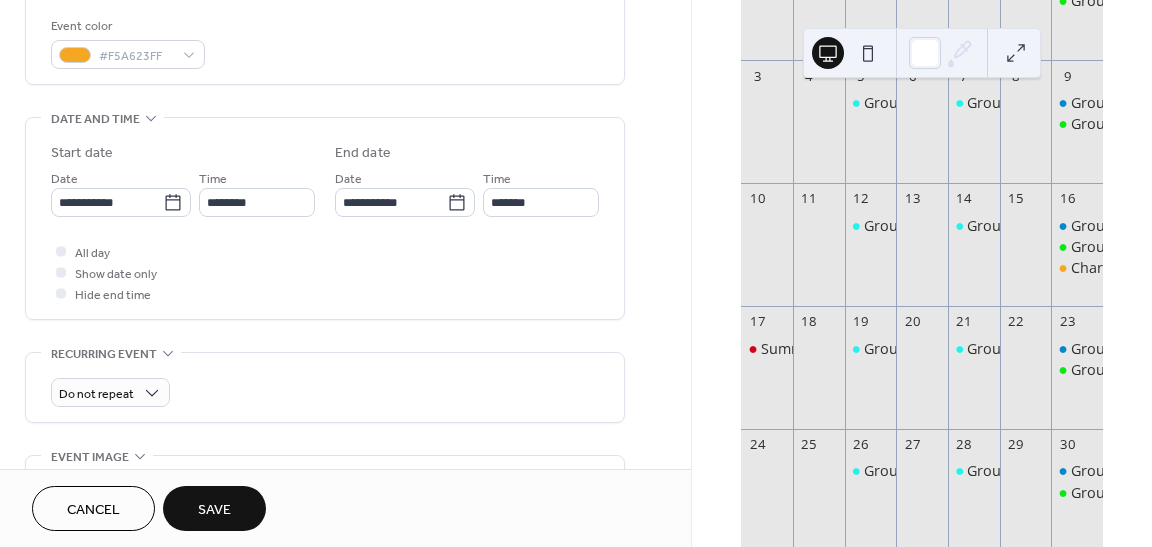 scroll, scrollTop: 536, scrollLeft: 0, axis: vertical 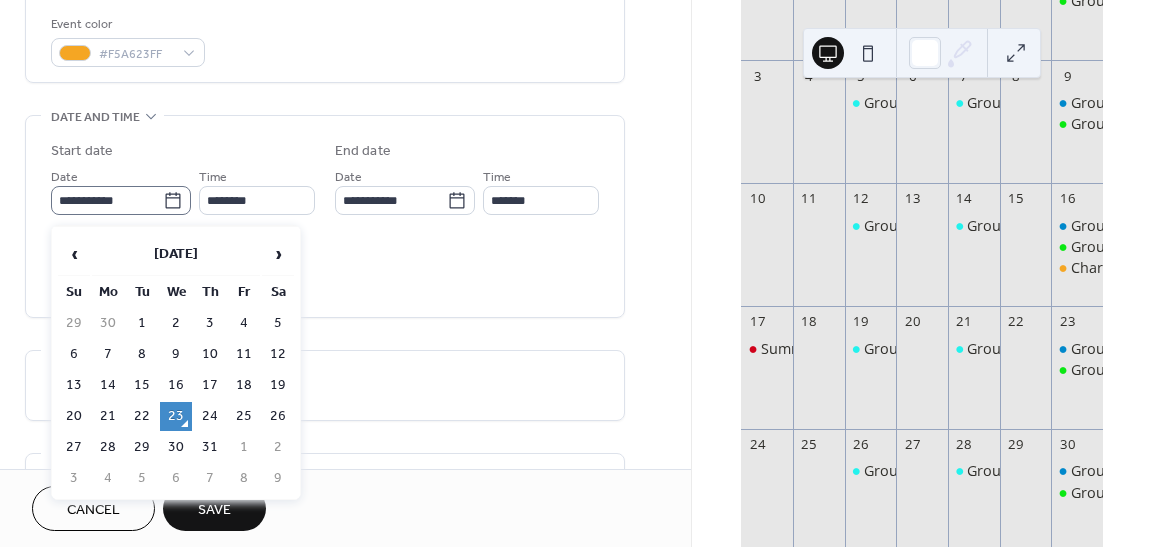 click 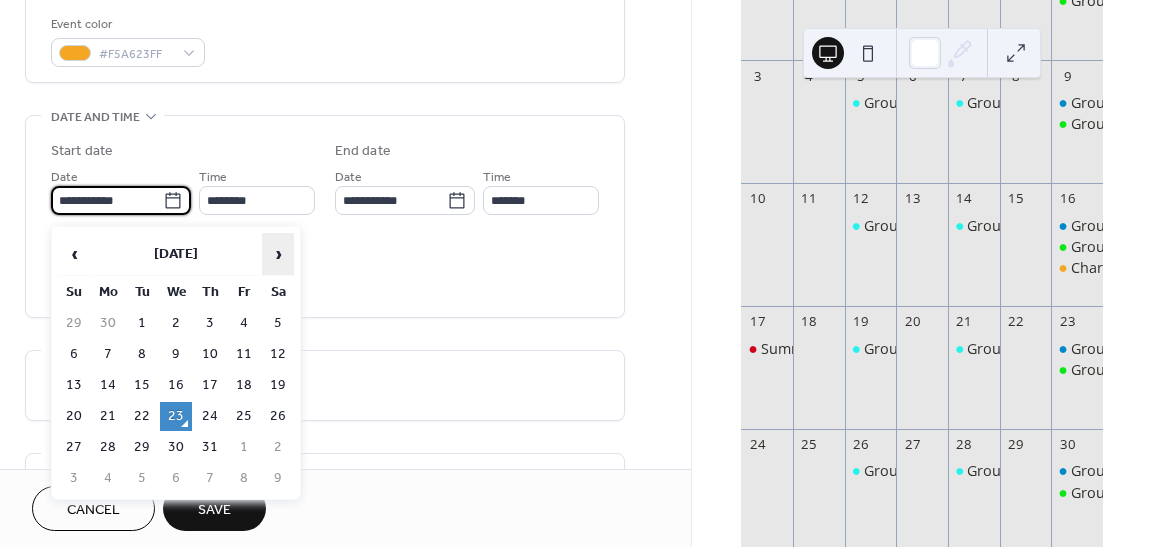 click on "›" at bounding box center (278, 254) 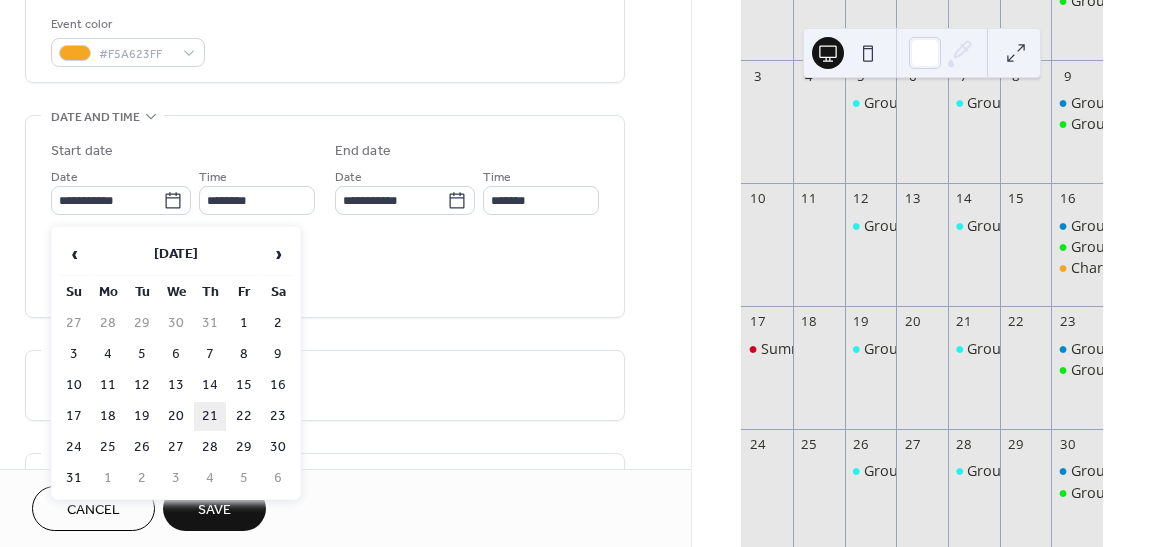 click on "21" at bounding box center [210, 416] 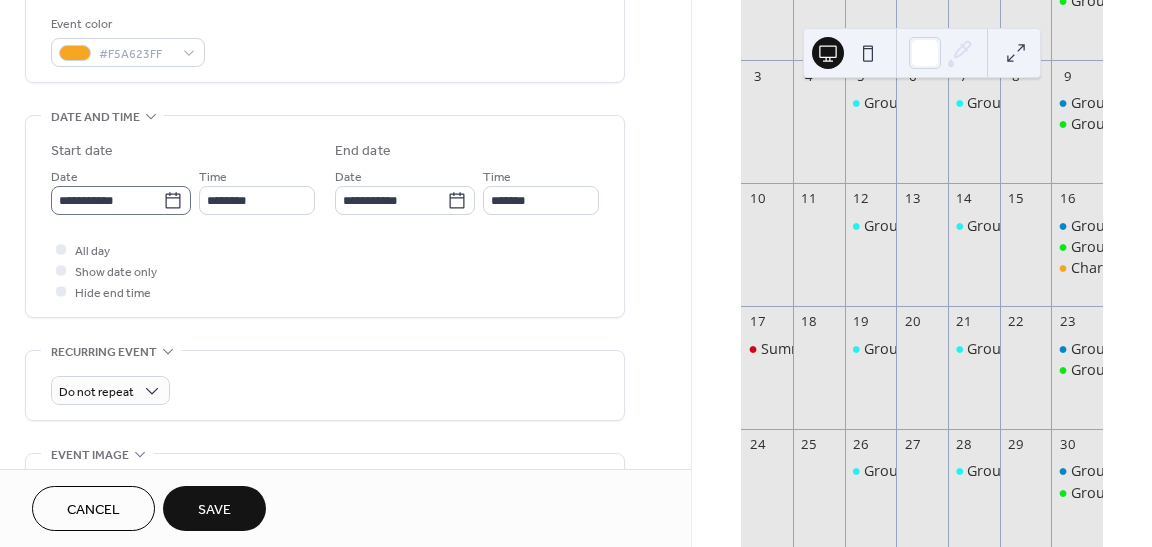 click 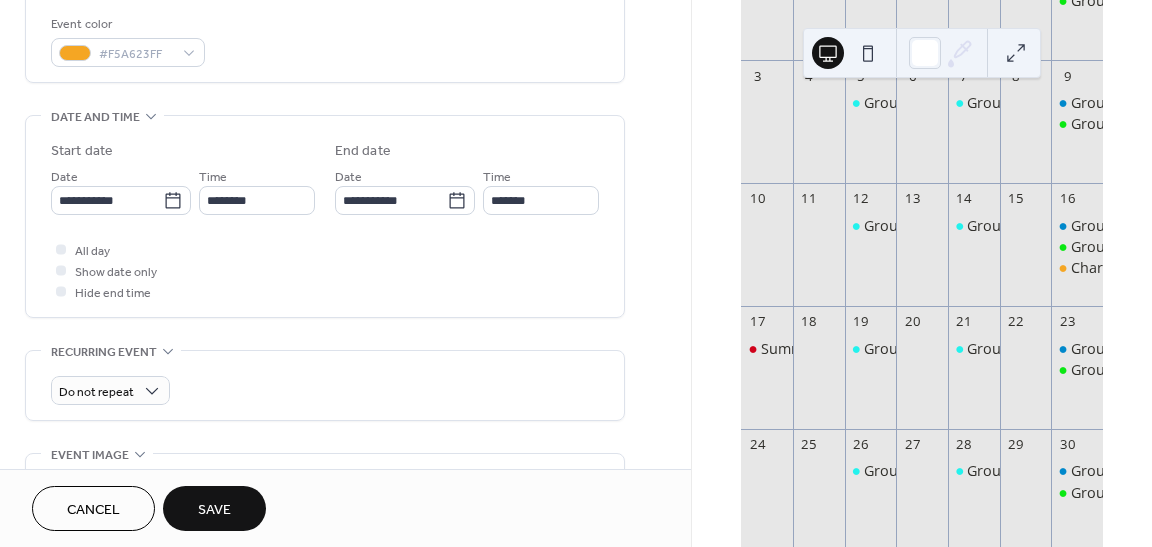 click on "All day Show date only Hide end time" at bounding box center (325, 270) 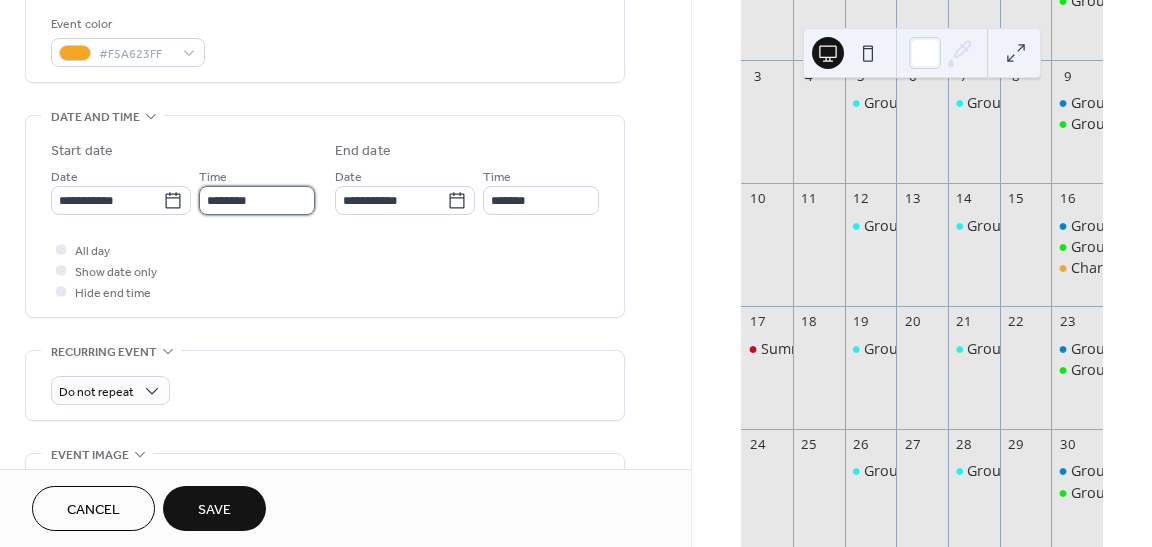 click on "********" at bounding box center (257, 200) 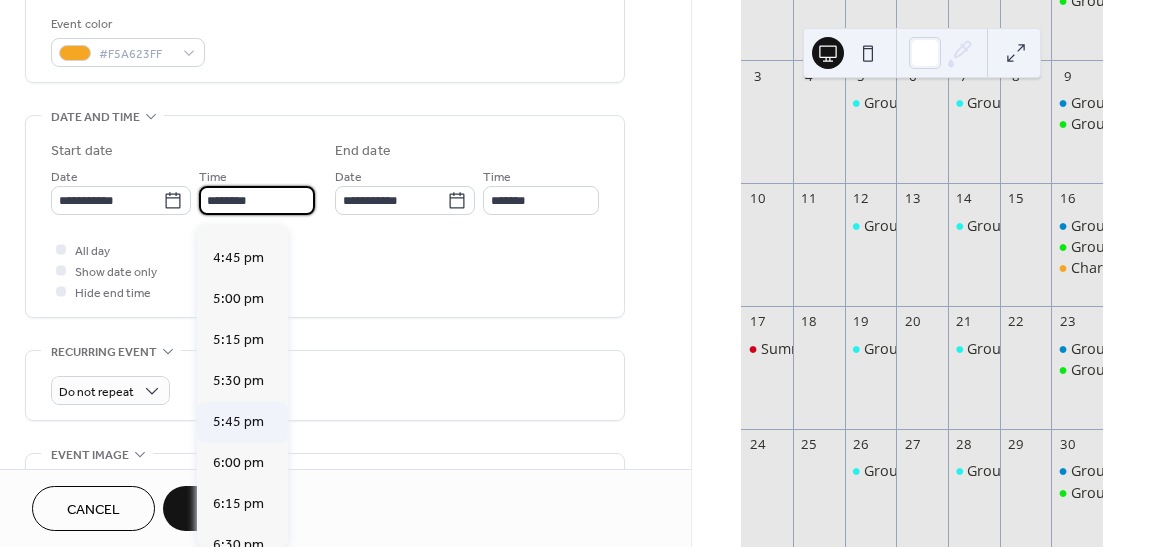 scroll, scrollTop: 2795, scrollLeft: 0, axis: vertical 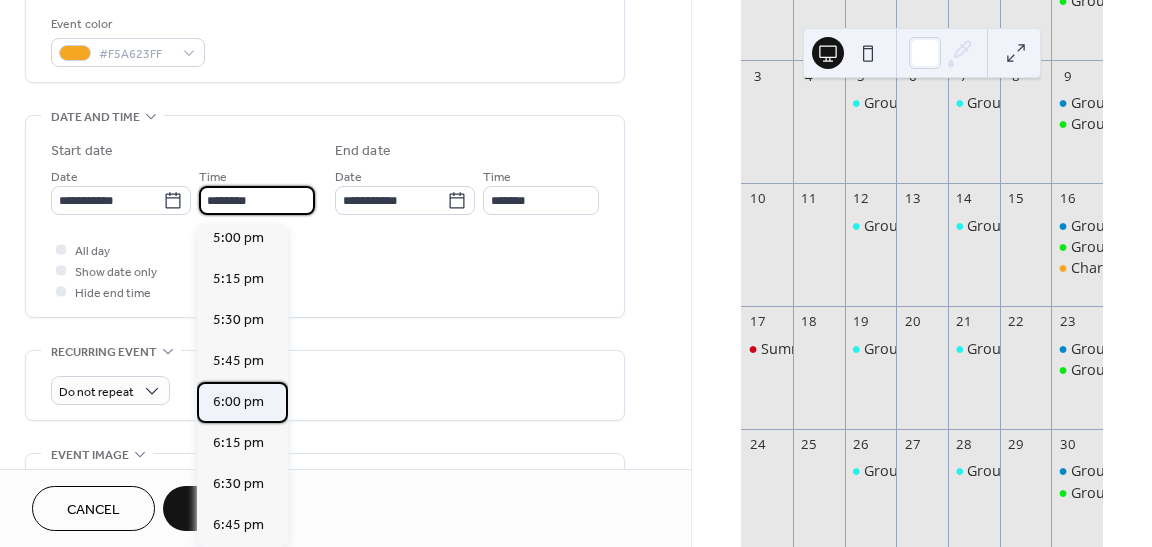 click on "6:00 pm" at bounding box center [242, 402] 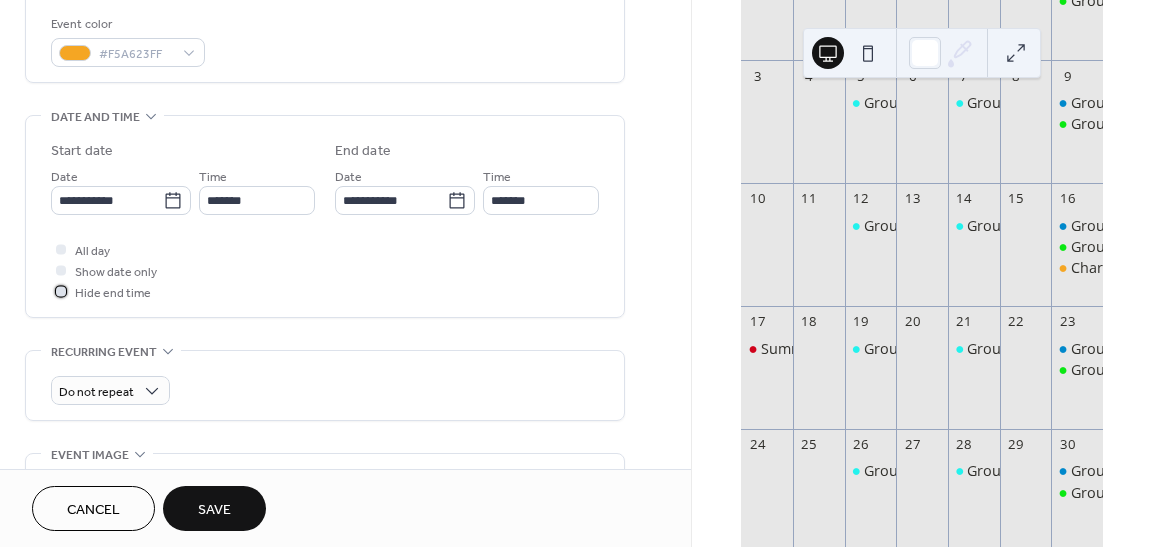 click on "Hide end time" at bounding box center [113, 293] 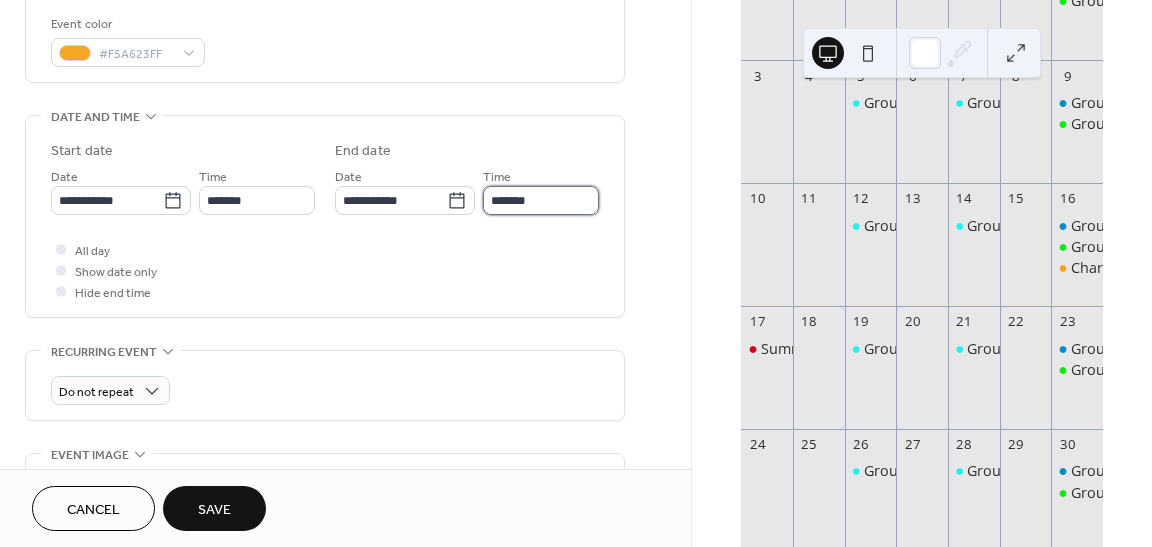 click on "*******" at bounding box center (541, 200) 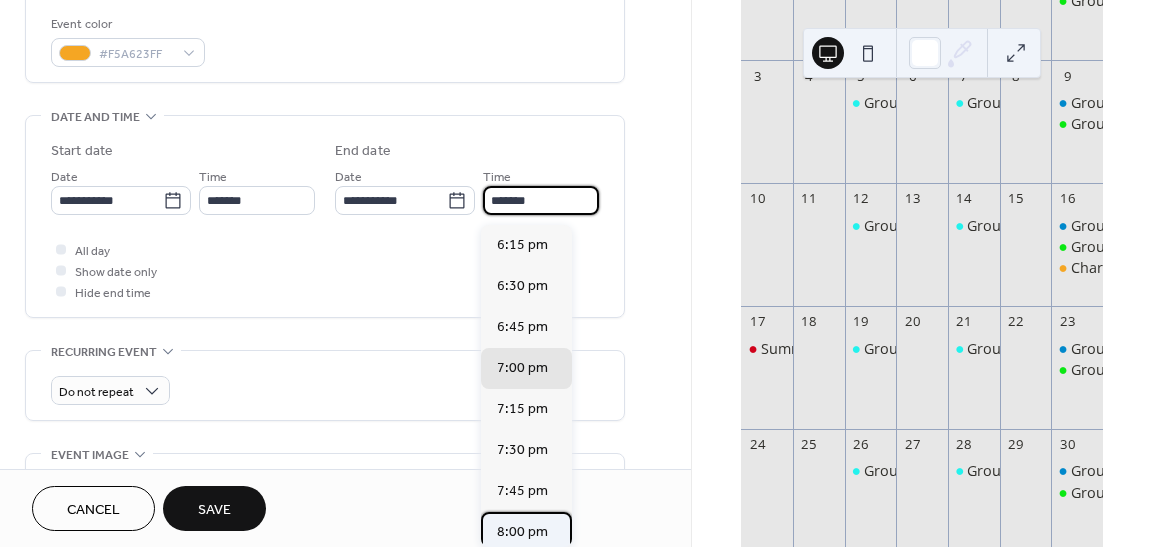 click on "8:00 pm" at bounding box center [522, 532] 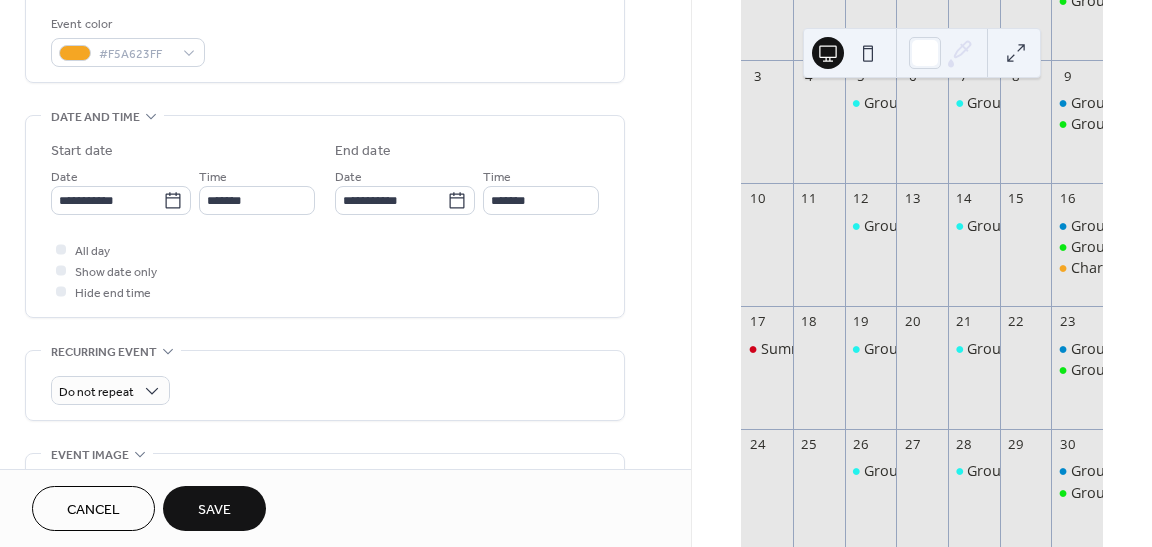 type on "*******" 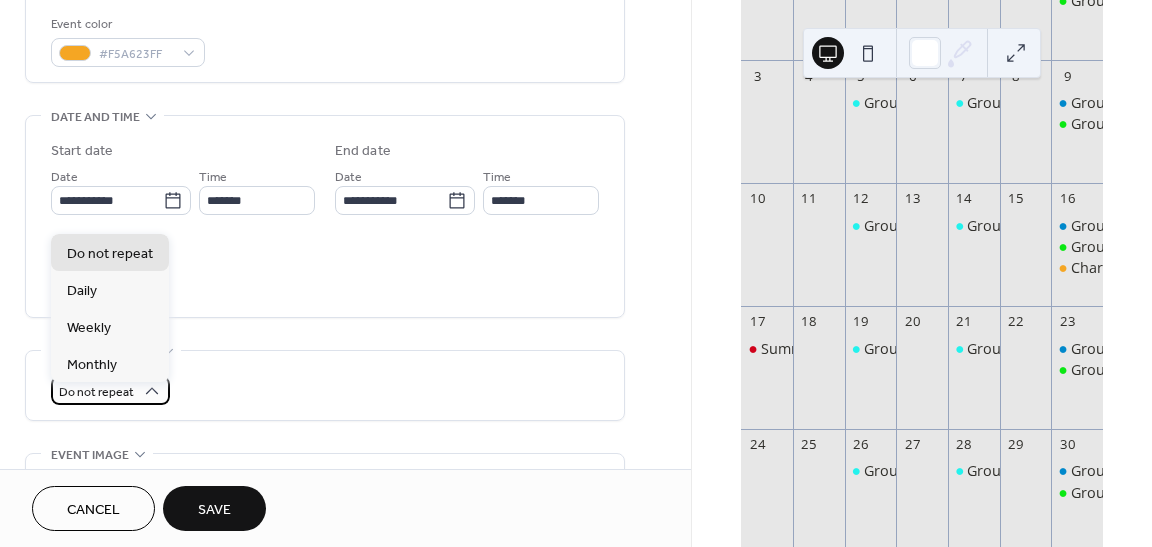 click on "Do not repeat" at bounding box center (110, 390) 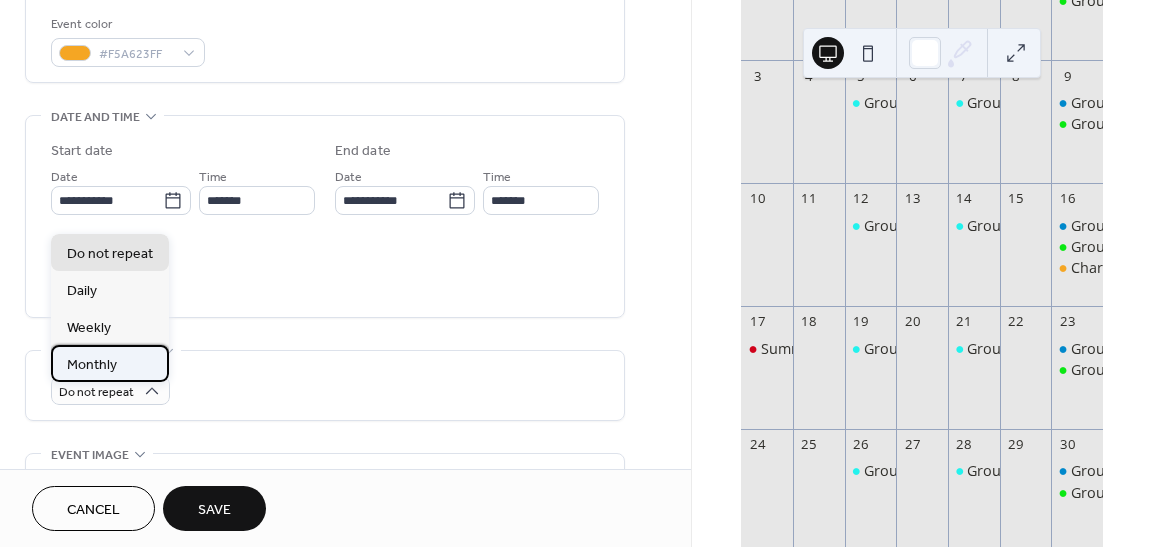 click on "Monthly" at bounding box center [110, 363] 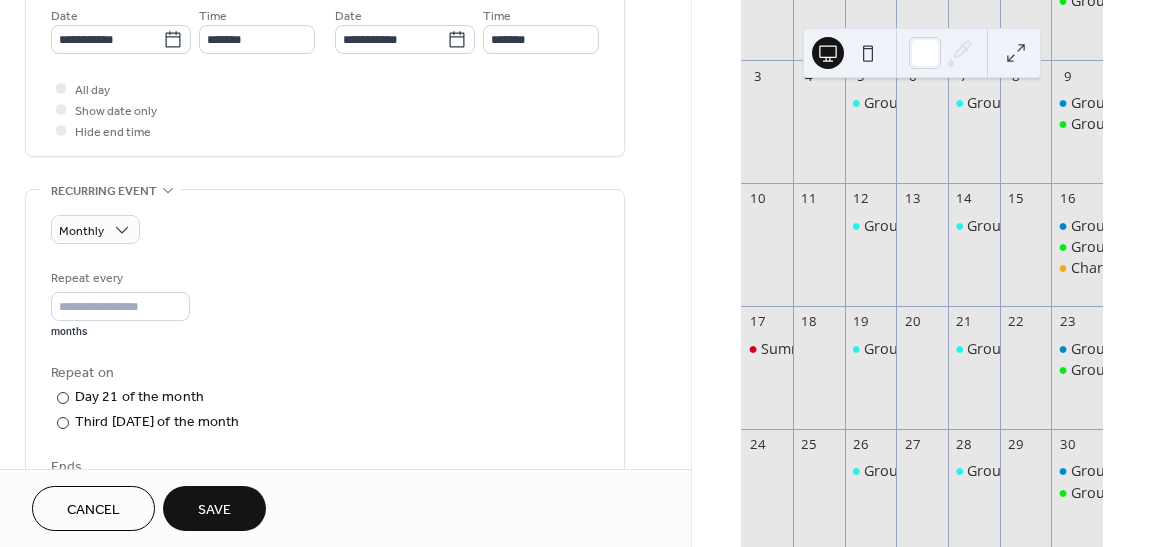 scroll, scrollTop: 699, scrollLeft: 0, axis: vertical 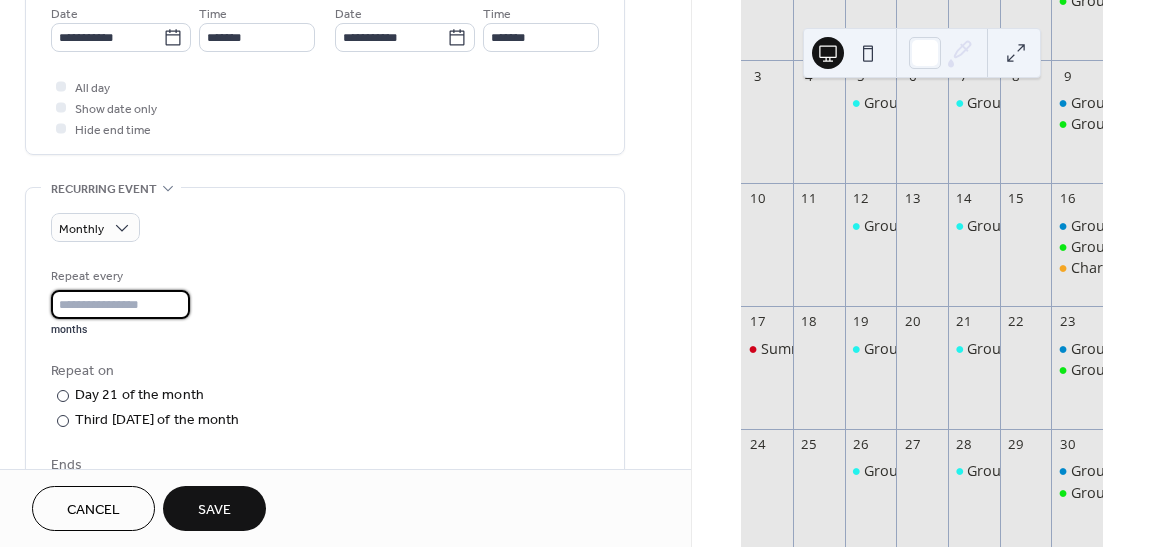click on "*" at bounding box center (120, 304) 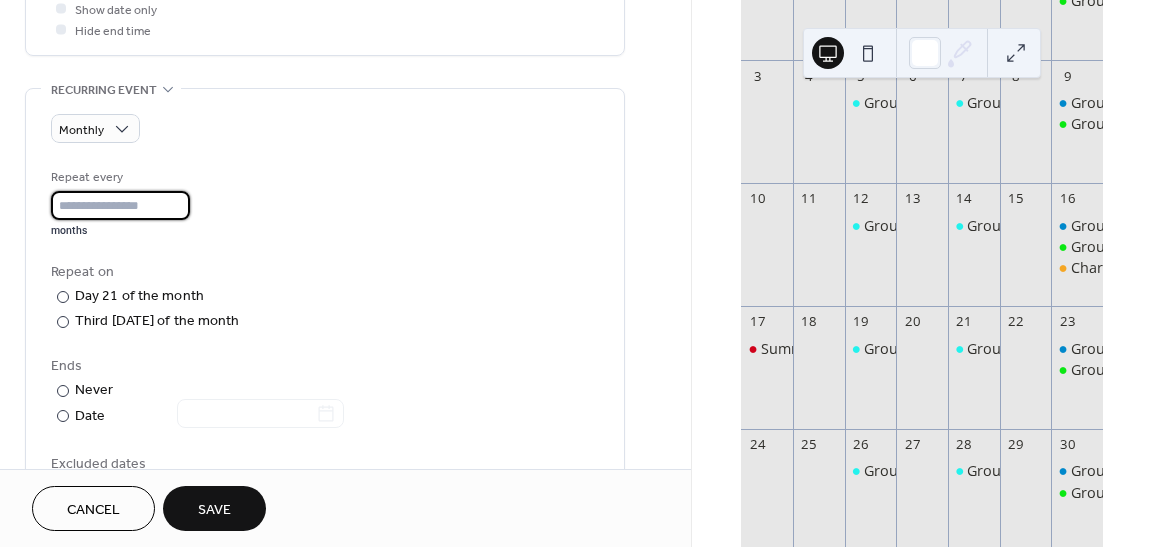 scroll, scrollTop: 801, scrollLeft: 0, axis: vertical 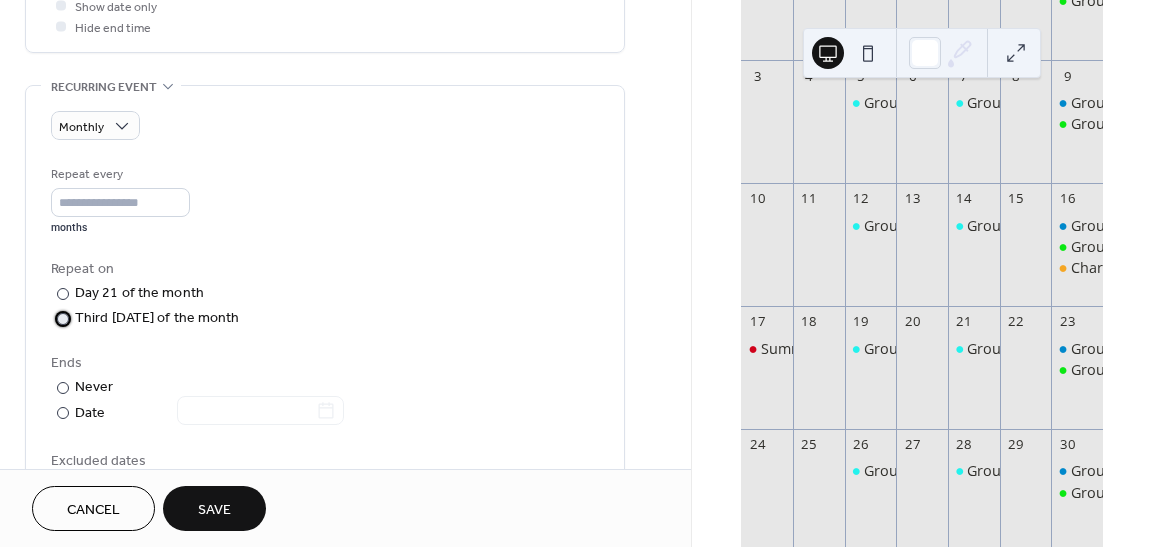 click on "Third [DATE] of the month" at bounding box center [157, 318] 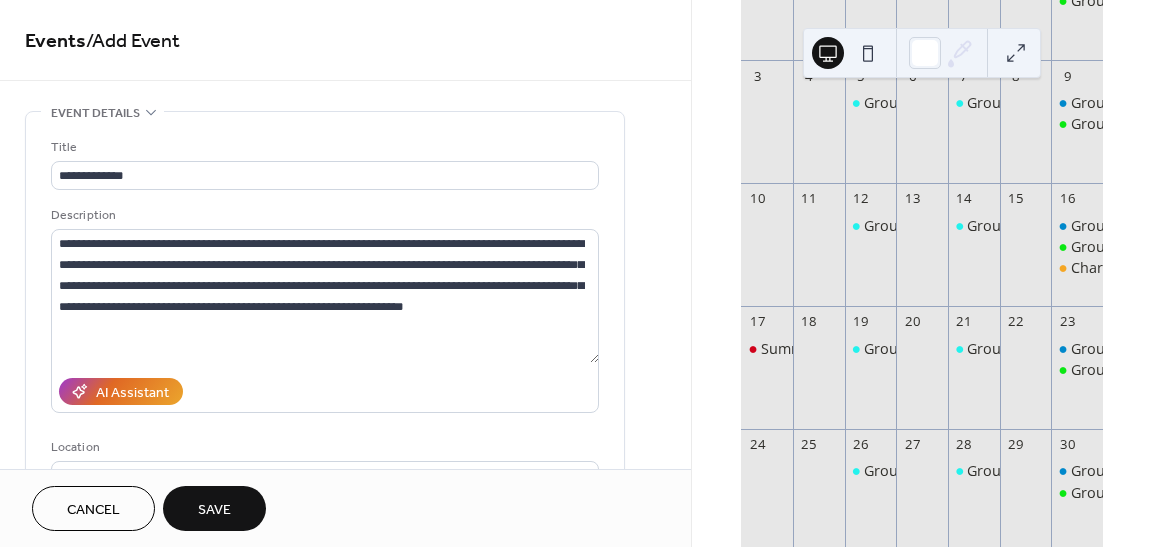 scroll, scrollTop: 0, scrollLeft: 0, axis: both 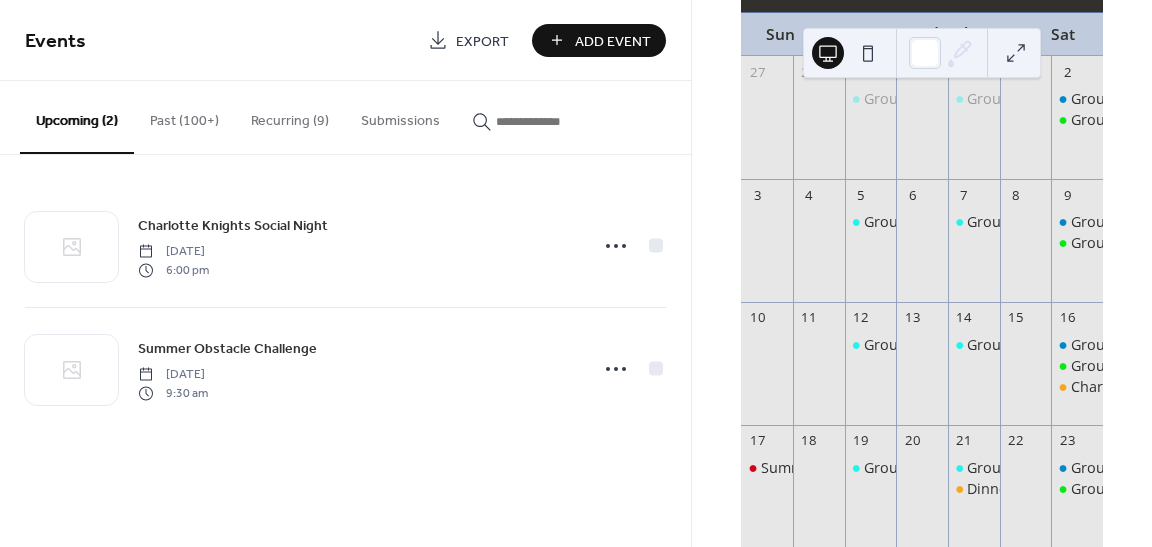 click 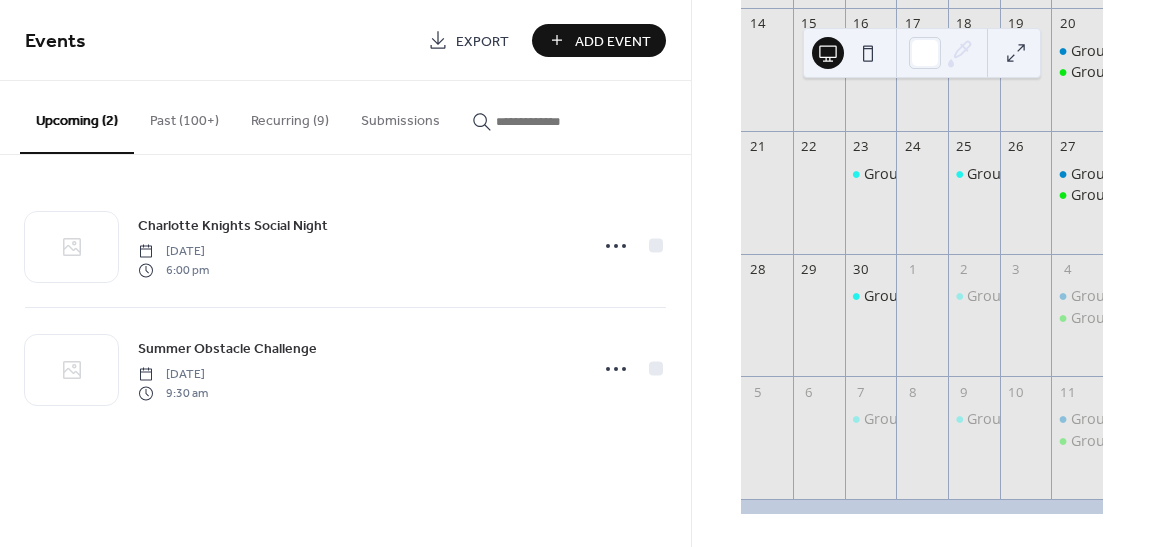 scroll, scrollTop: 477, scrollLeft: 0, axis: vertical 